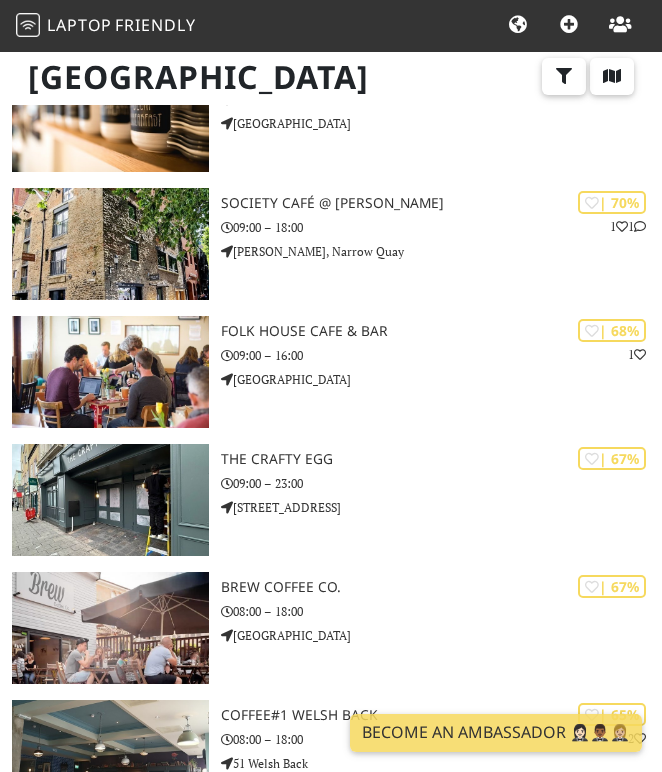 scroll, scrollTop: 1860, scrollLeft: 0, axis: vertical 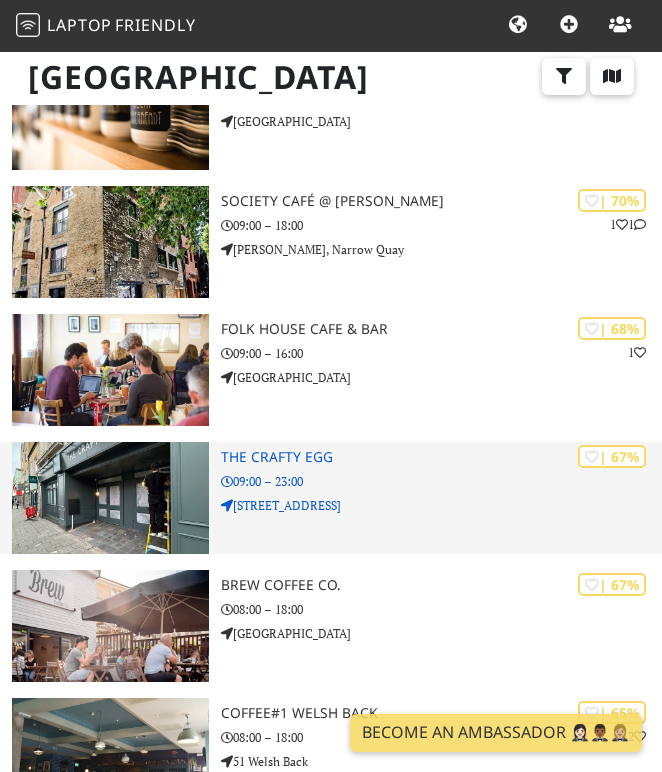 click at bounding box center (227, 506) 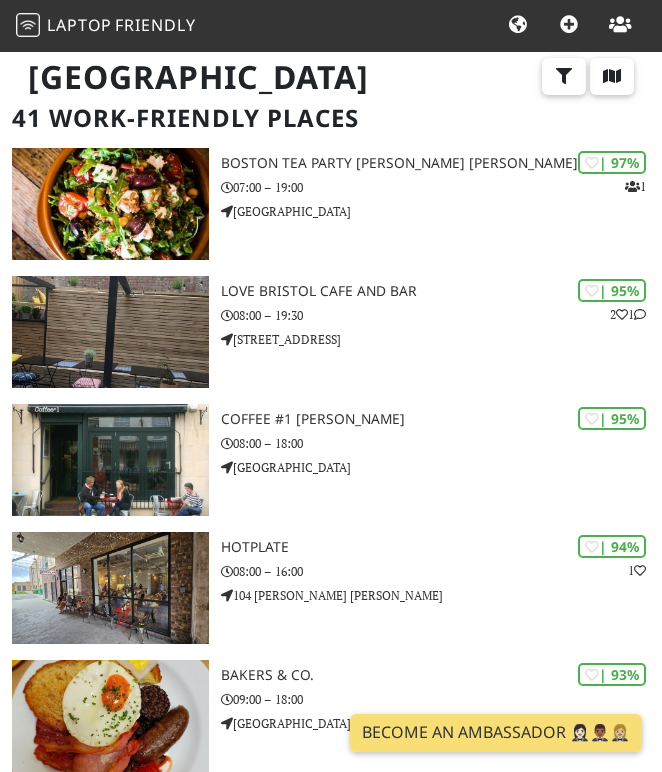 scroll, scrollTop: 0, scrollLeft: 0, axis: both 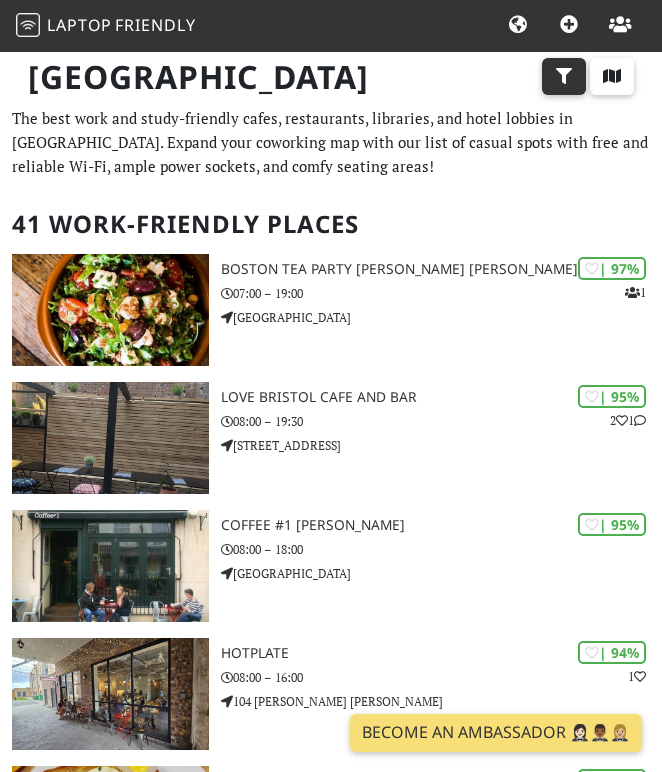 click at bounding box center [564, 76] 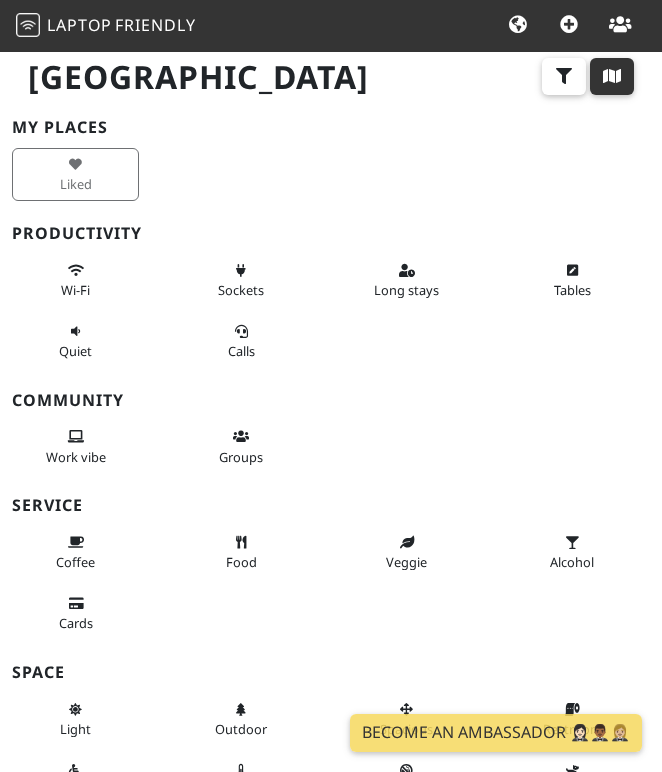 click at bounding box center (612, 76) 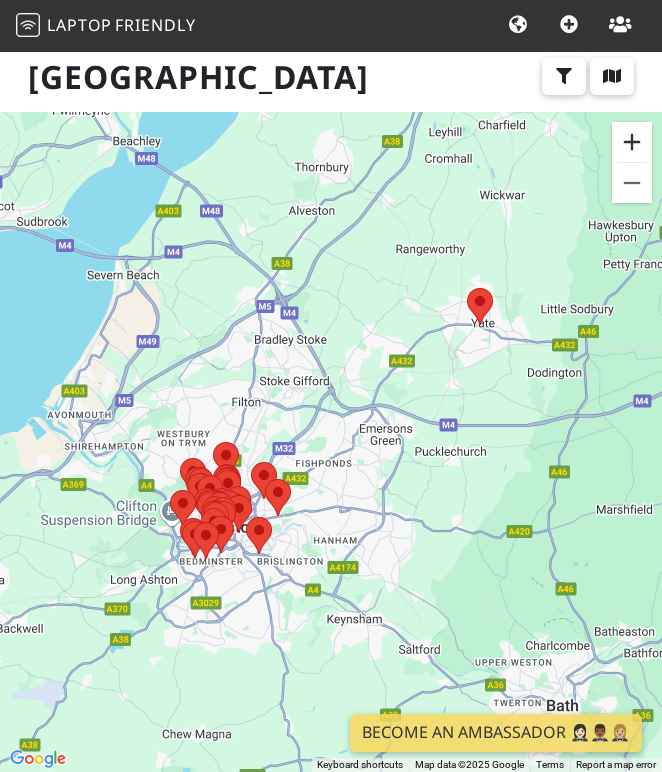 click at bounding box center [632, 142] 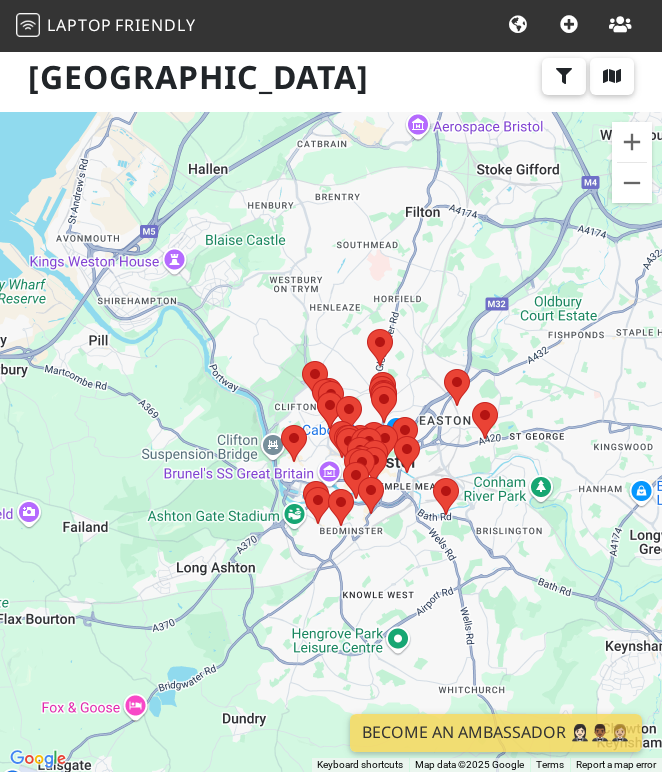 drag, startPoint x: 408, startPoint y: 368, endPoint x: 639, endPoint y: 223, distance: 272.73798 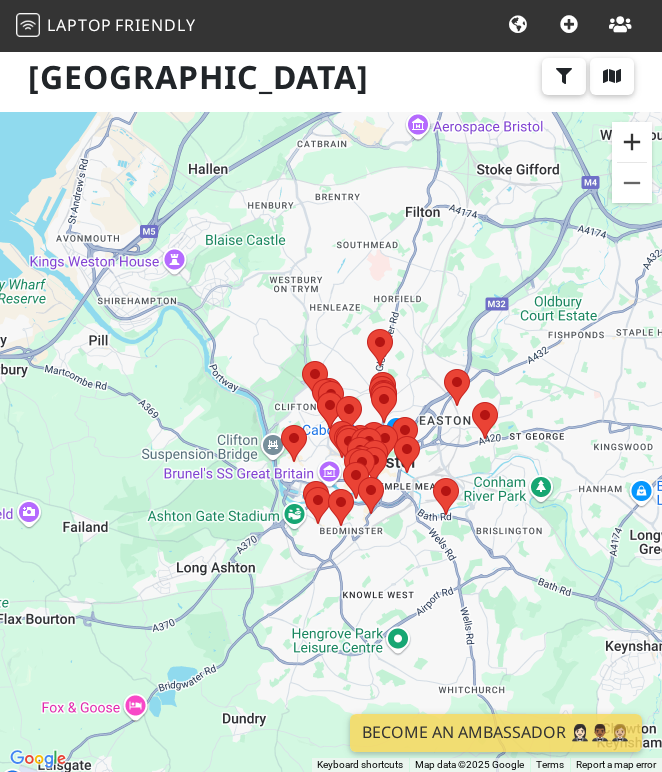 click at bounding box center (632, 142) 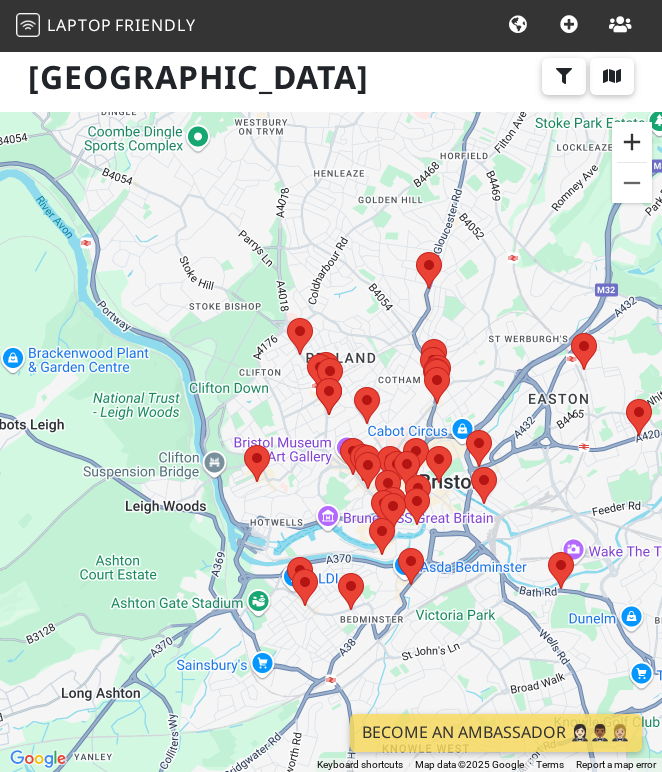 click at bounding box center (632, 142) 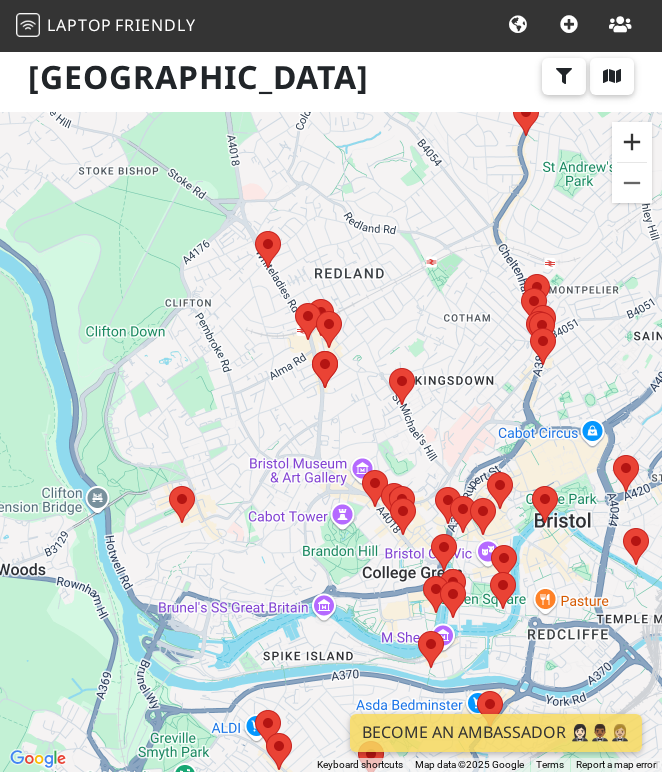 click at bounding box center [632, 142] 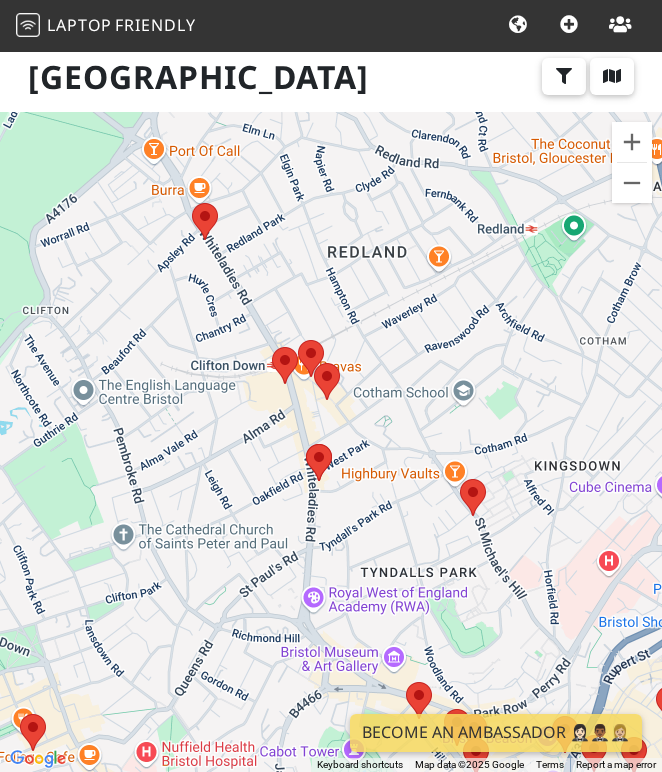 drag, startPoint x: 427, startPoint y: 211, endPoint x: 427, endPoint y: 362, distance: 151 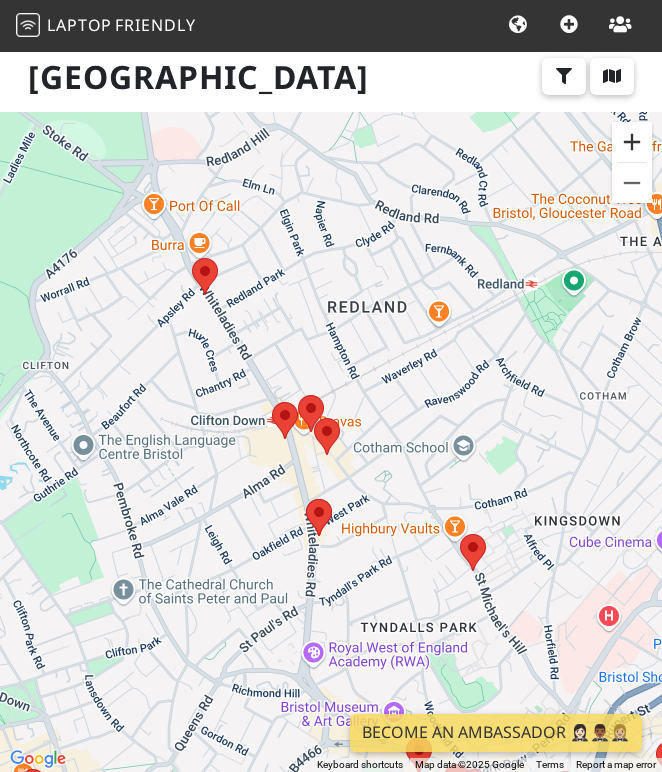 click at bounding box center [632, 142] 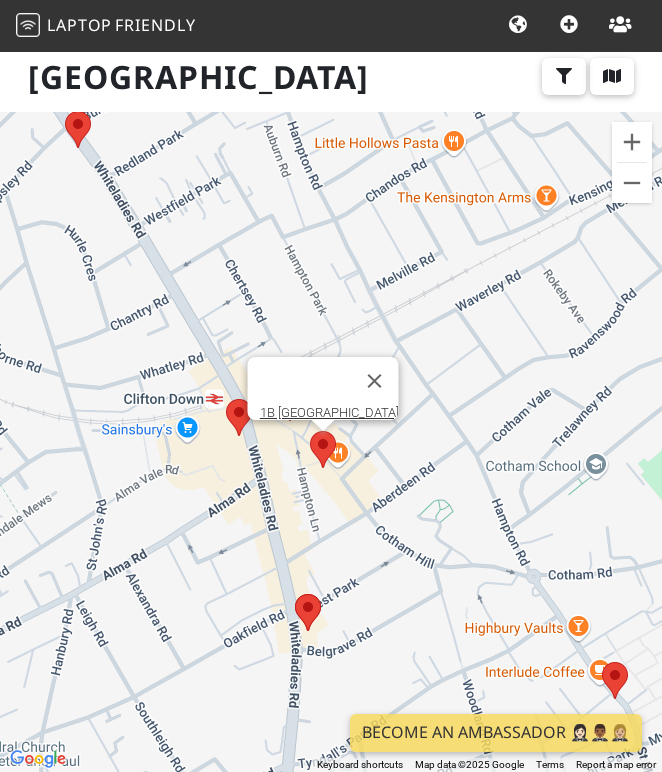 click at bounding box center (310, 431) 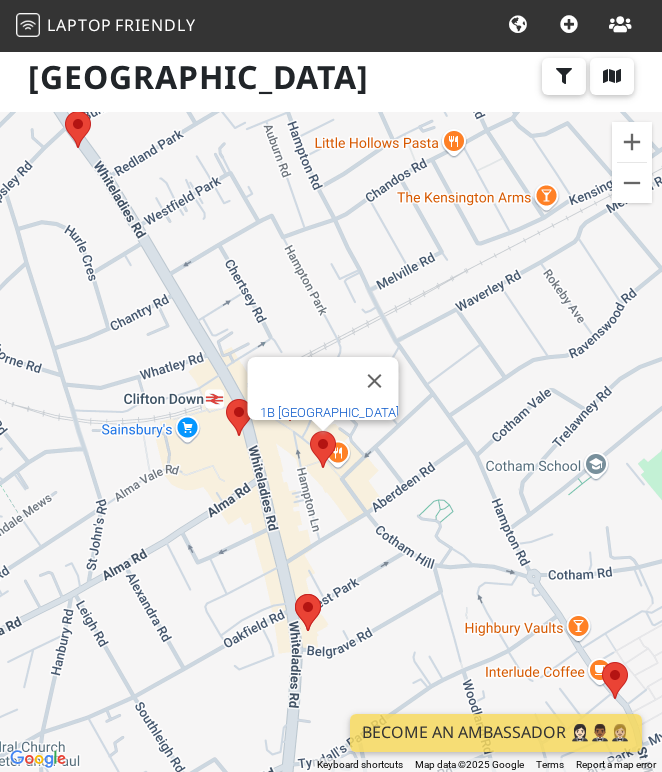 click on "1B [GEOGRAPHIC_DATA]" at bounding box center (329, 412) 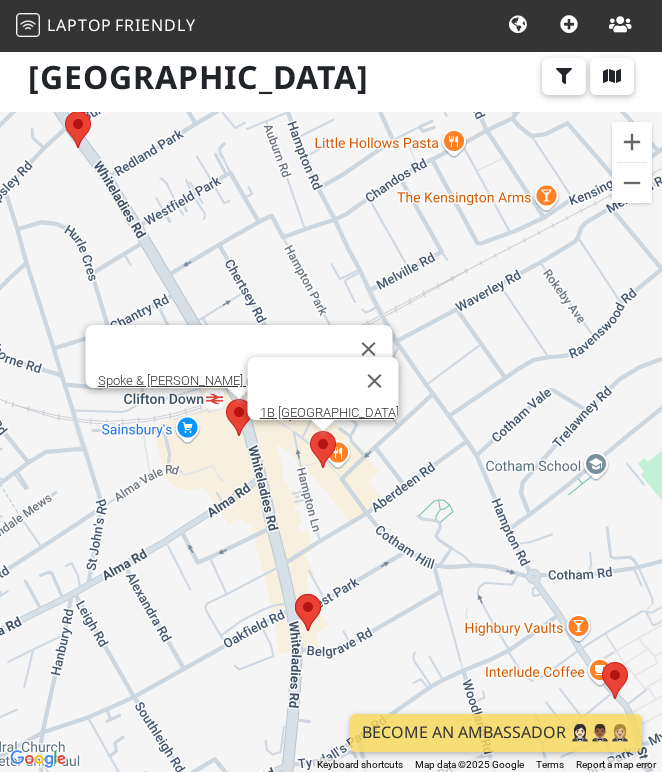 click at bounding box center (226, 399) 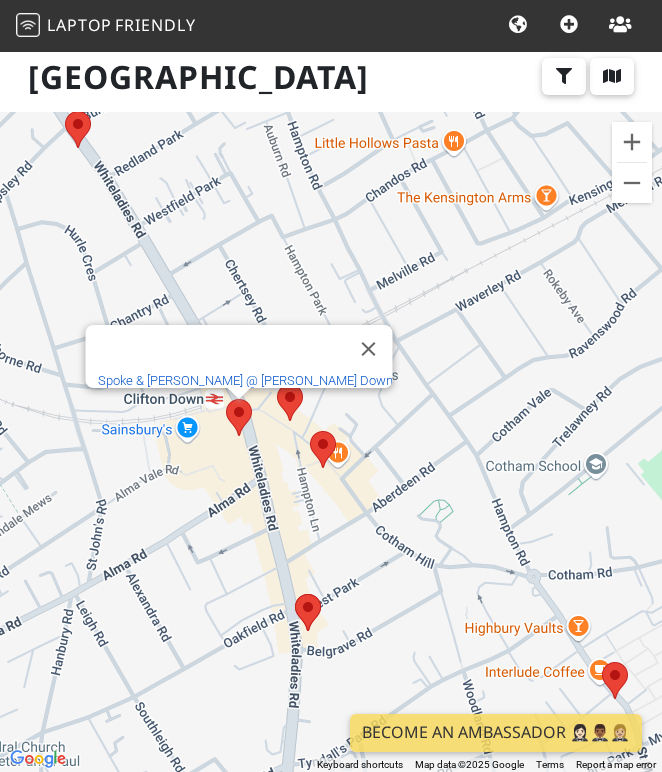 click on "Spoke & [PERSON_NAME] @ [PERSON_NAME] Down" at bounding box center [245, 380] 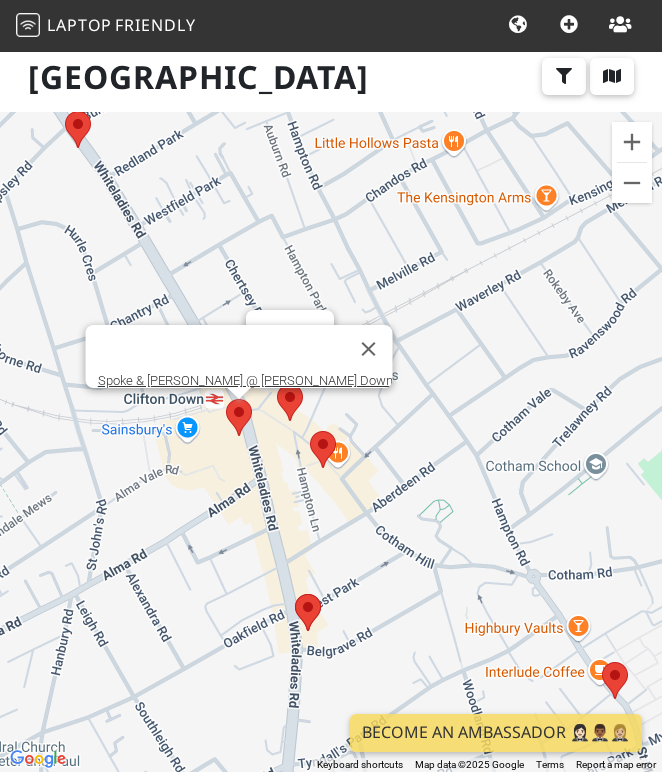 click at bounding box center (277, 384) 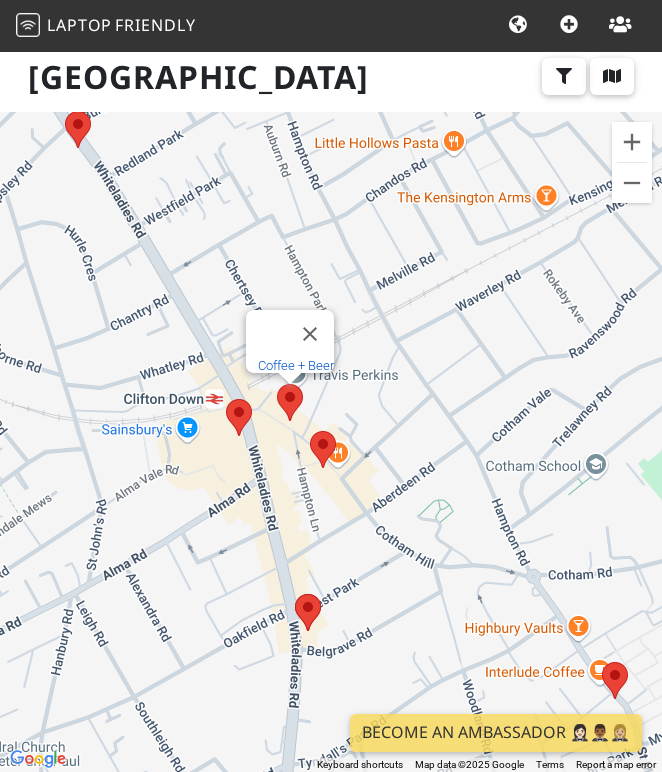 click on "Coffee + Beer" at bounding box center (296, 365) 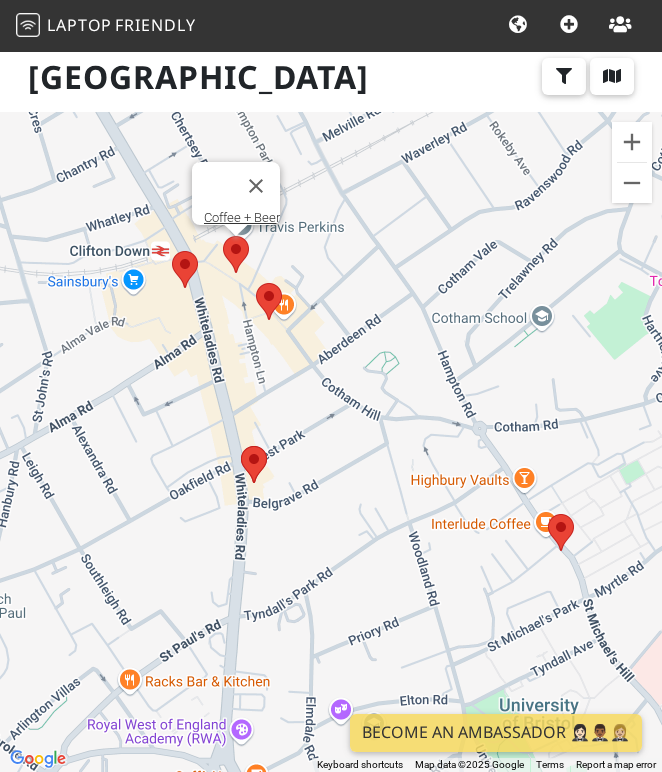 drag, startPoint x: 437, startPoint y: 470, endPoint x: 383, endPoint y: 322, distance: 157.54364 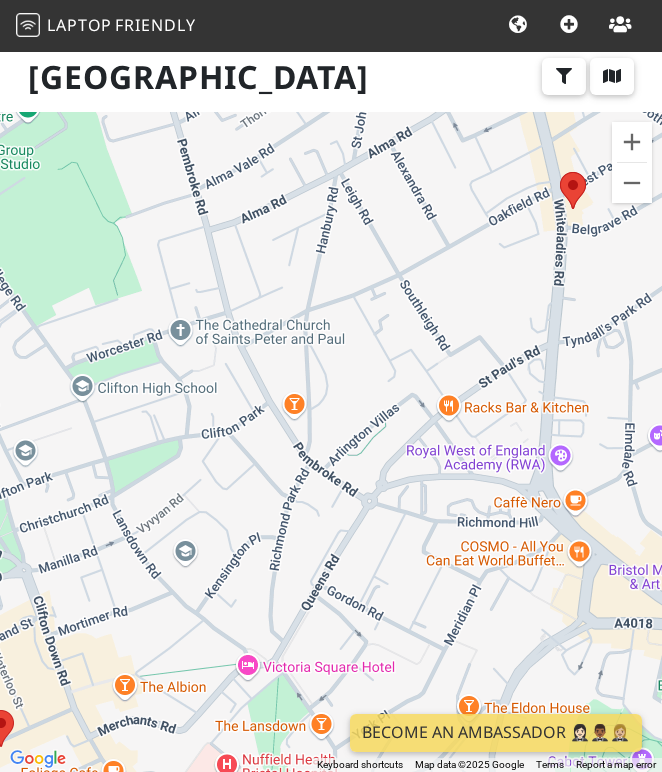 drag, startPoint x: 262, startPoint y: 402, endPoint x: 582, endPoint y: 106, distance: 435.90823 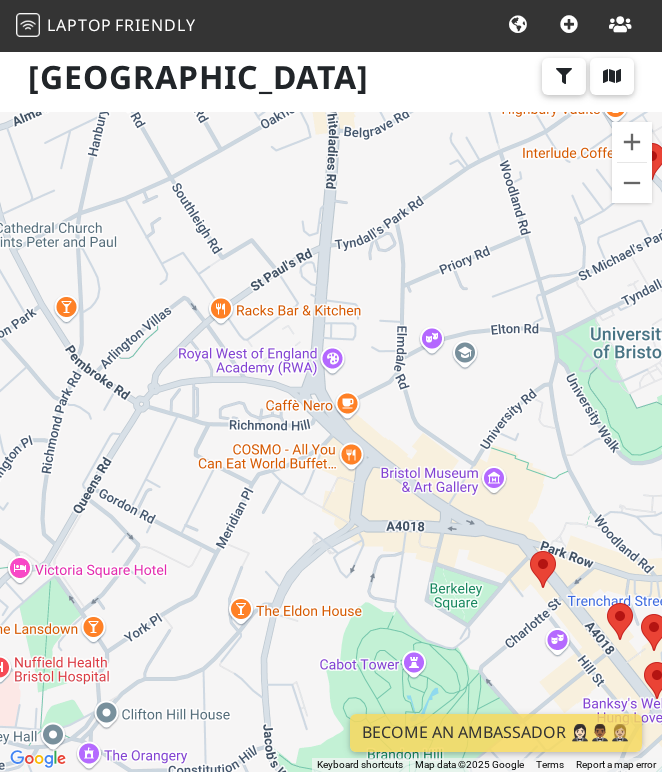 drag, startPoint x: 417, startPoint y: 302, endPoint x: 167, endPoint y: 157, distance: 289.00693 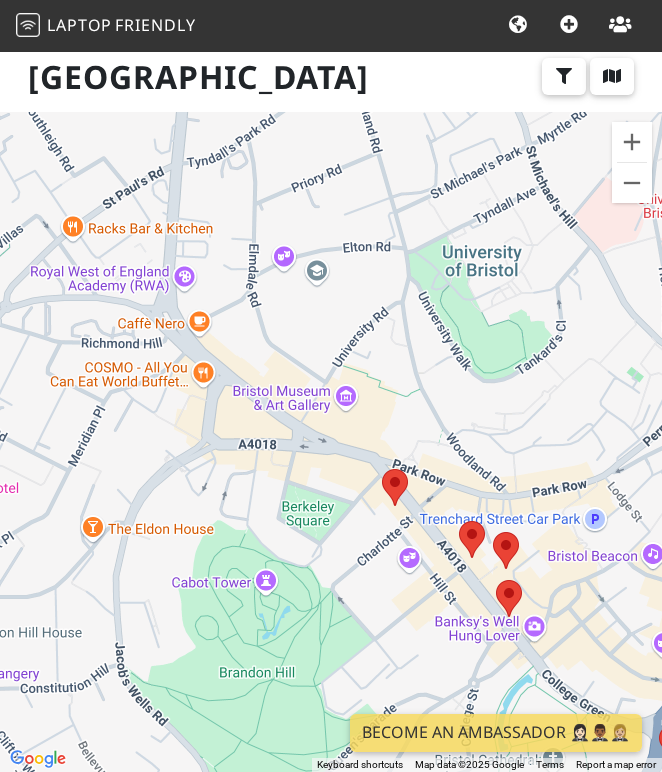drag, startPoint x: 462, startPoint y: 333, endPoint x: 332, endPoint y: 297, distance: 134.89255 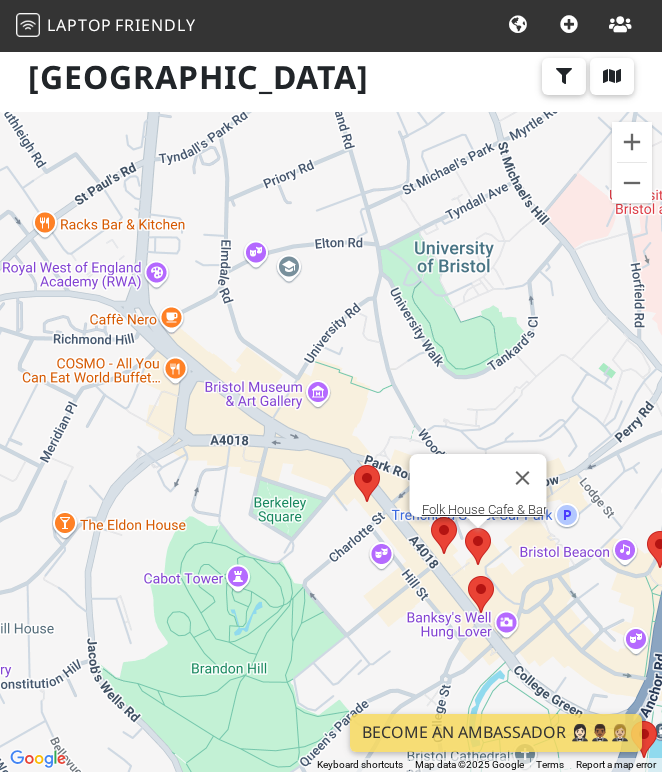 click at bounding box center [465, 528] 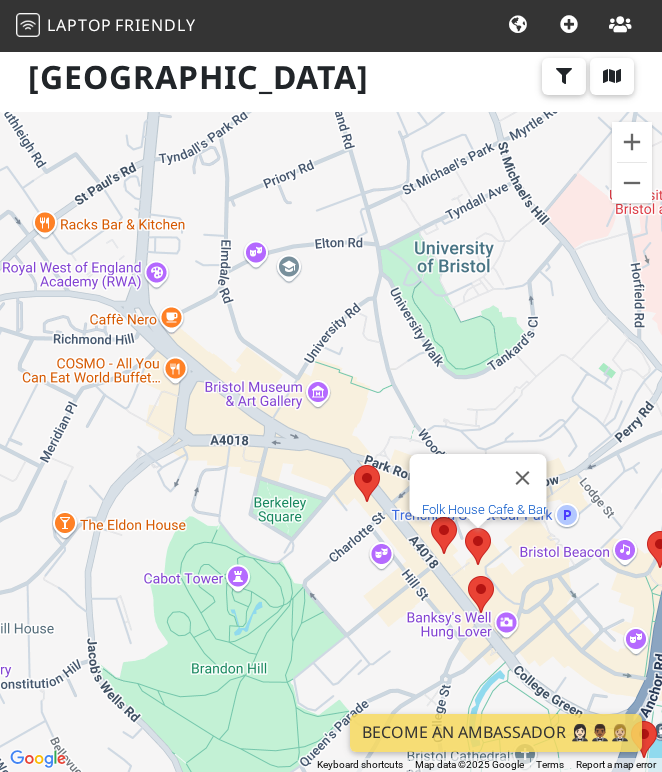 click on "Folk House Cafe & Bar" at bounding box center (484, 509) 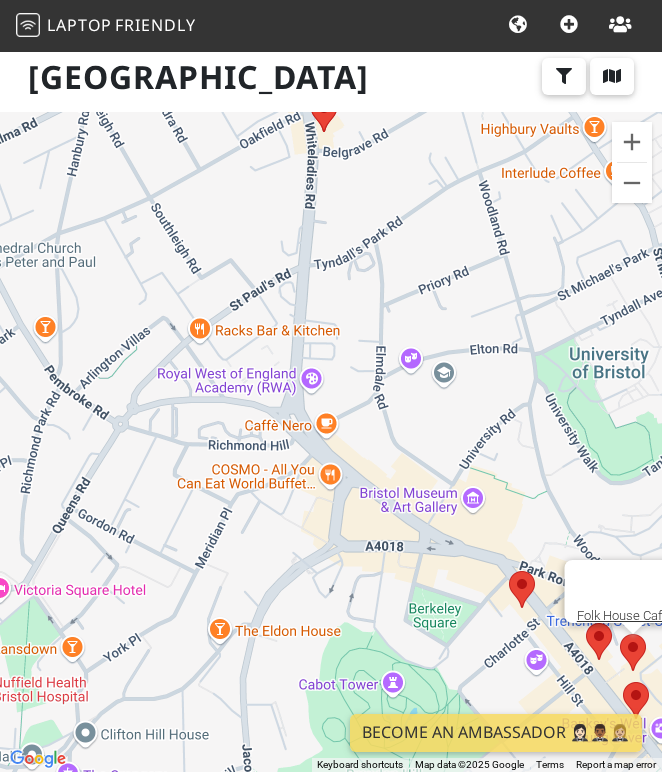 drag, startPoint x: 171, startPoint y: 475, endPoint x: 330, endPoint y: 595, distance: 199.2009 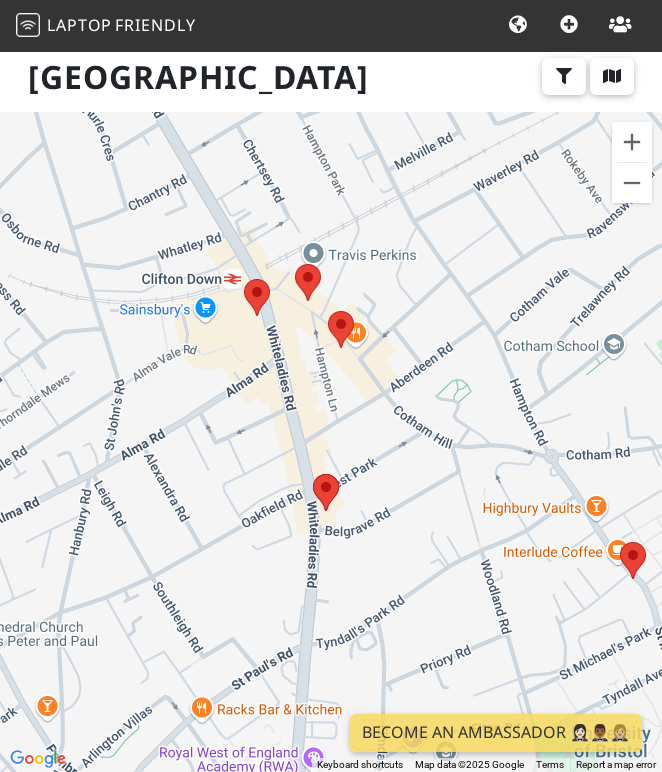 drag, startPoint x: 263, startPoint y: 321, endPoint x: 264, endPoint y: 690, distance: 369.00134 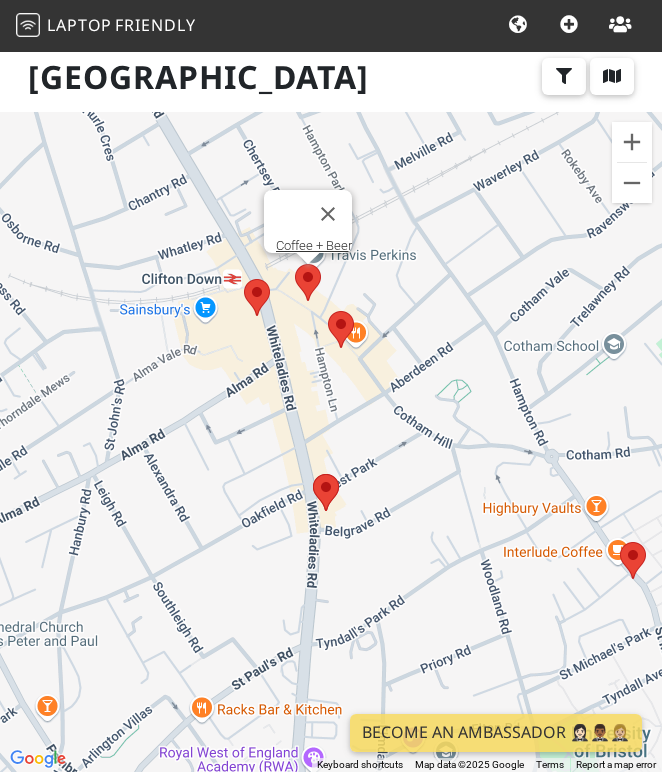 click at bounding box center [295, 264] 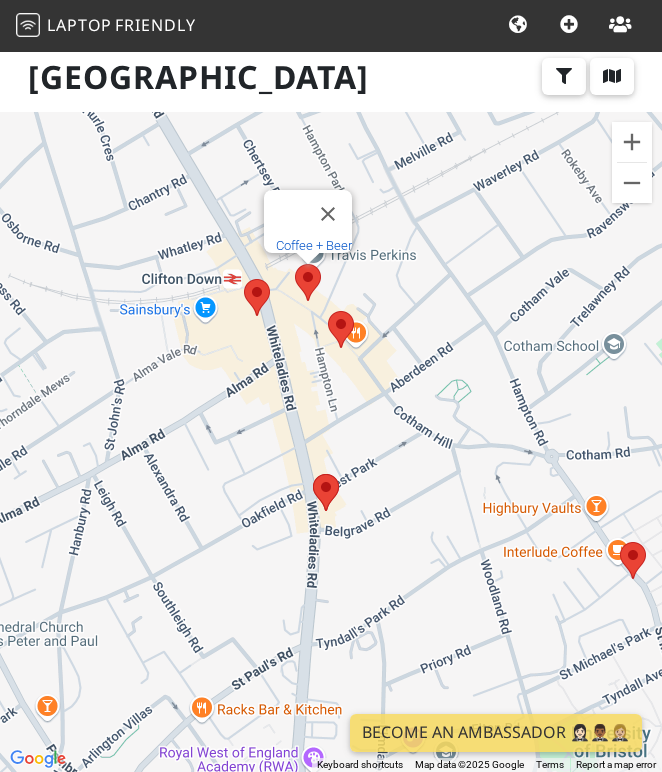 click on "Coffee + Beer" at bounding box center (314, 245) 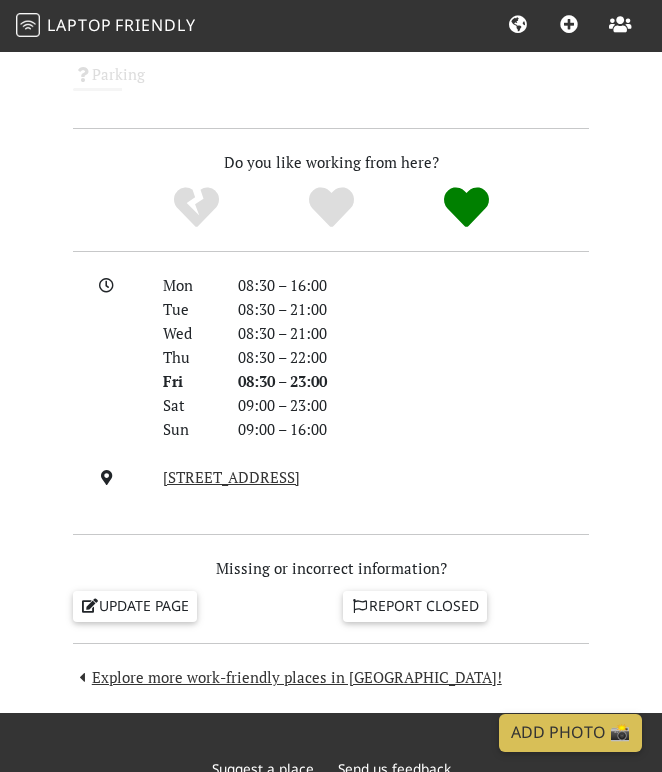scroll, scrollTop: 1534, scrollLeft: 0, axis: vertical 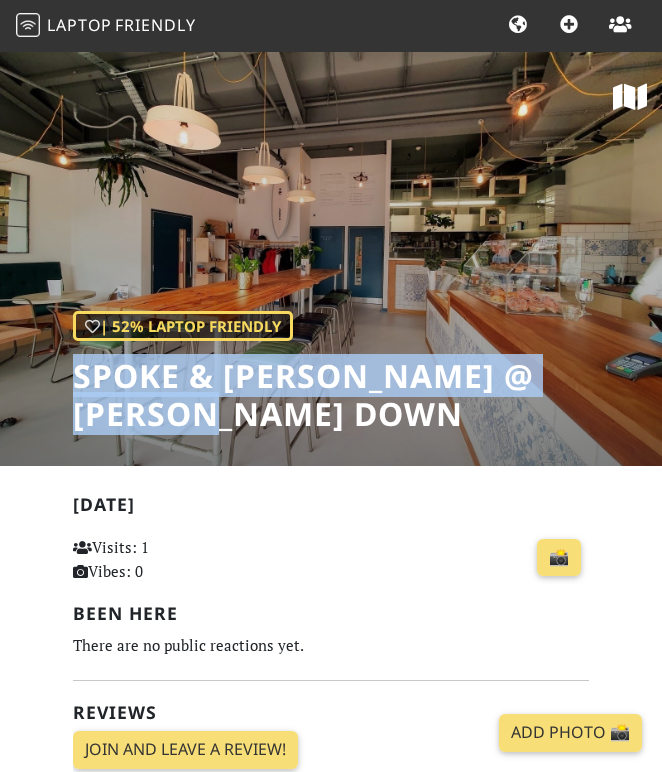 drag, startPoint x: 183, startPoint y: 414, endPoint x: 74, endPoint y: 382, distance: 113.600174 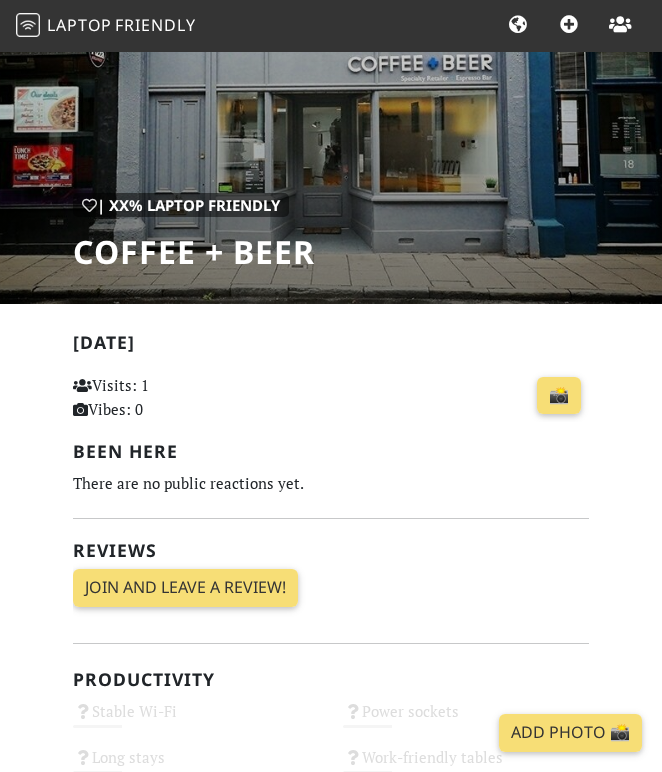 scroll, scrollTop: 150, scrollLeft: 0, axis: vertical 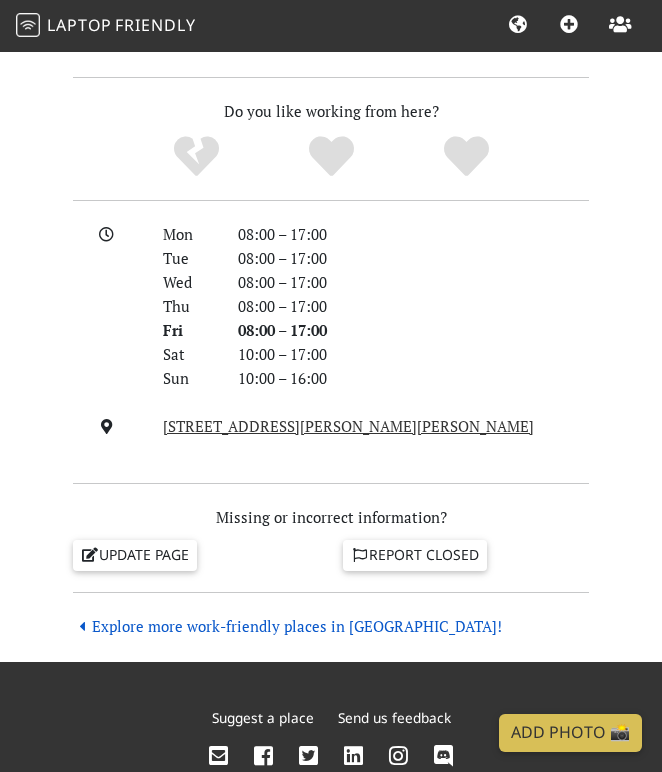 click on "Explore more work-friendly places in [GEOGRAPHIC_DATA]!" at bounding box center [287, 626] 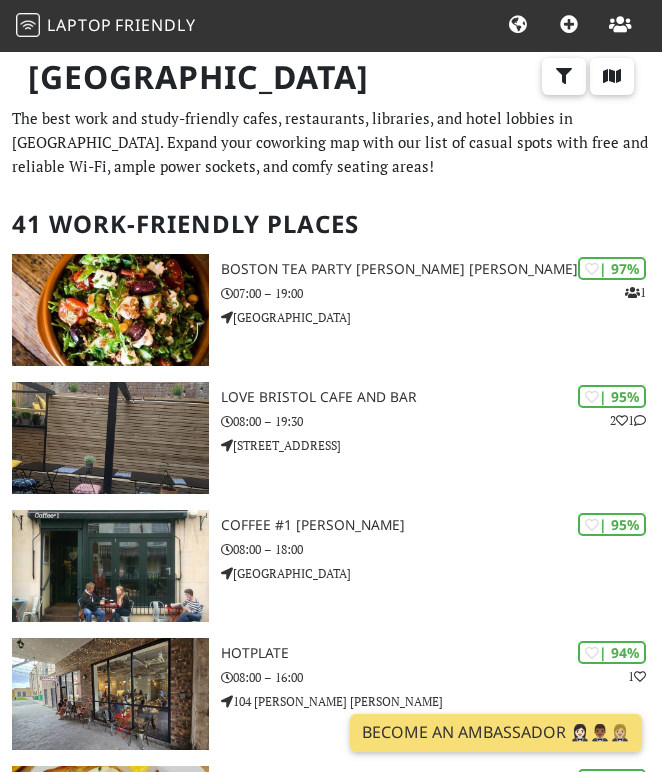 scroll, scrollTop: 0, scrollLeft: 0, axis: both 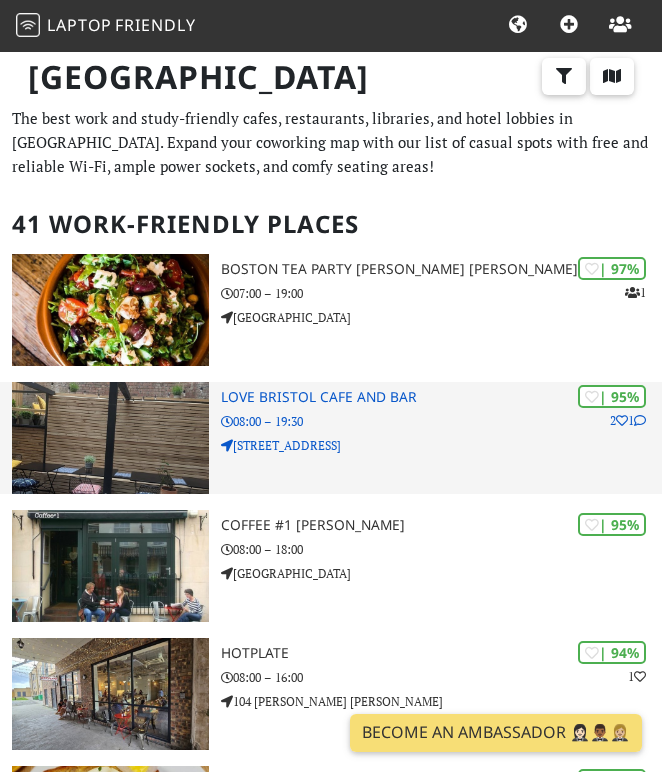 click on "Love bristol cafe and bar" at bounding box center [441, 397] 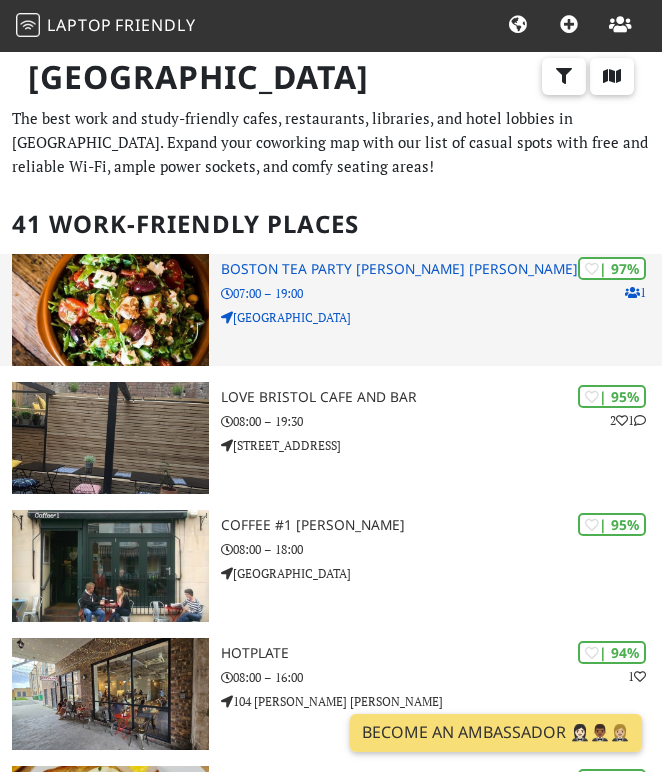 click on "Boston Tea Party Stokes Croft" at bounding box center [441, 269] 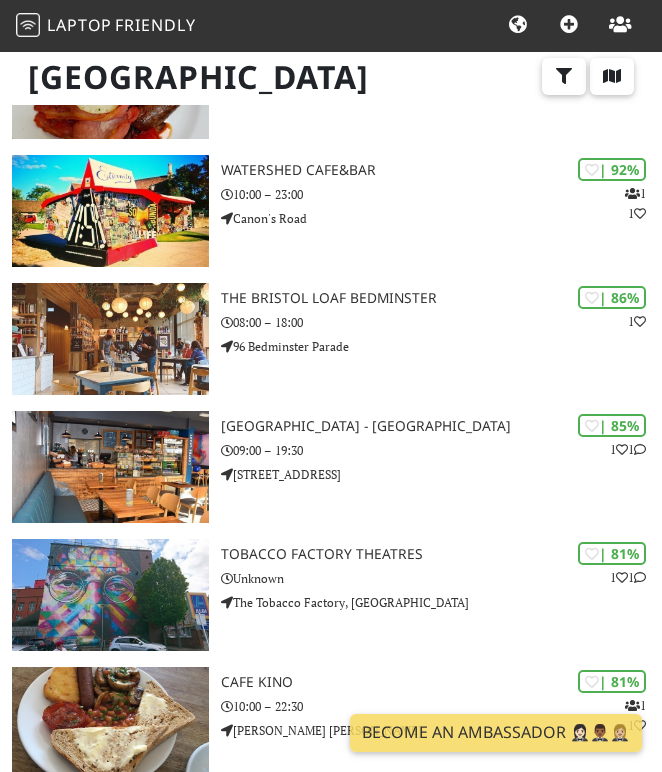 scroll, scrollTop: 755, scrollLeft: 0, axis: vertical 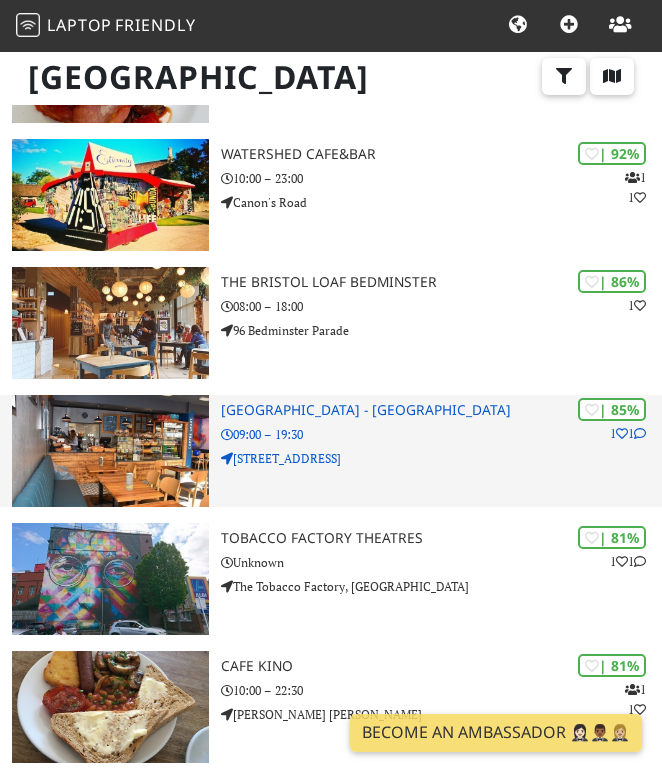 click on "Hatter House Cafe - Bristol" at bounding box center [441, 410] 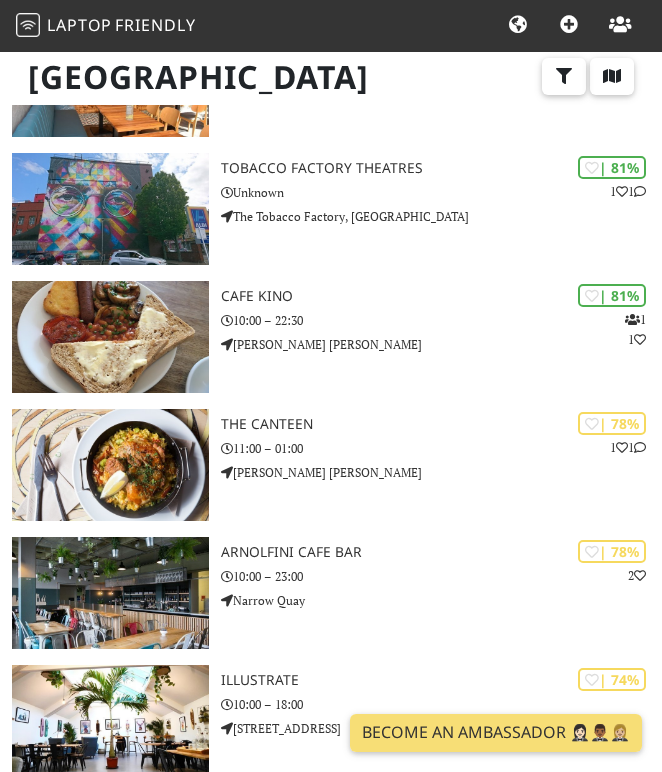 scroll, scrollTop: 1142, scrollLeft: 0, axis: vertical 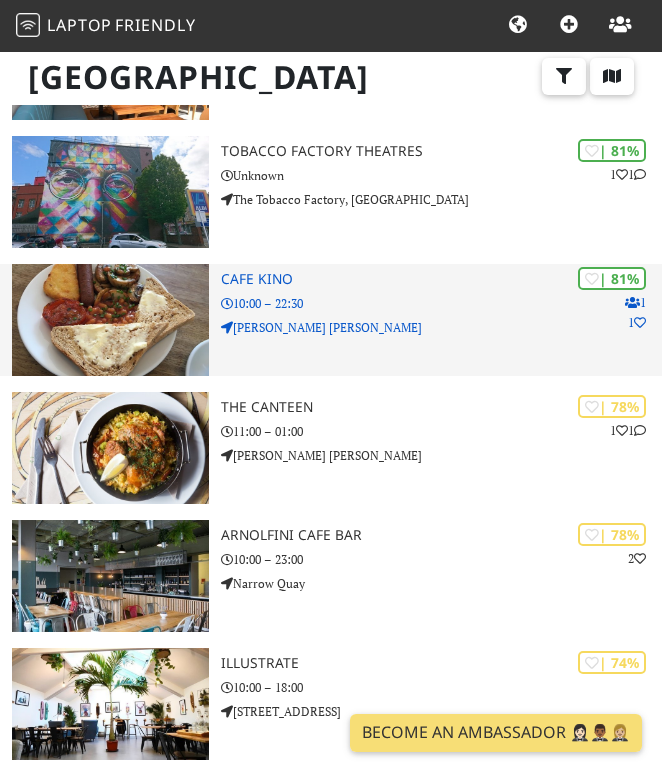 click on "Cafe Kino" at bounding box center [441, 279] 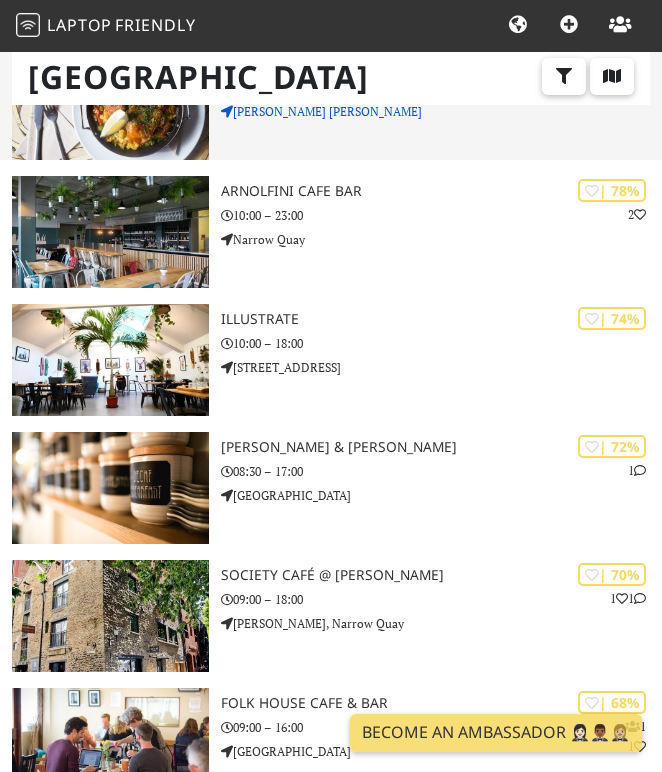 scroll, scrollTop: 1489, scrollLeft: 0, axis: vertical 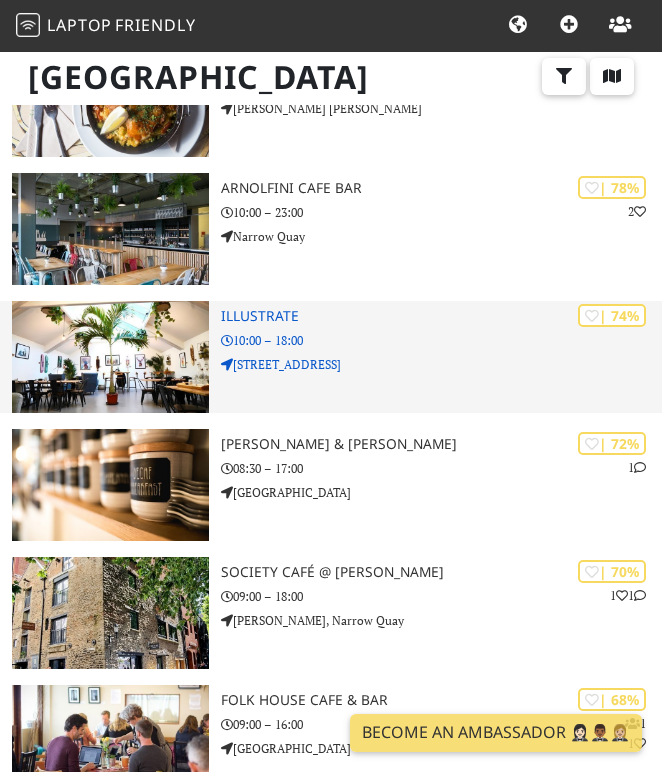 click on "Illustrate" at bounding box center [441, 316] 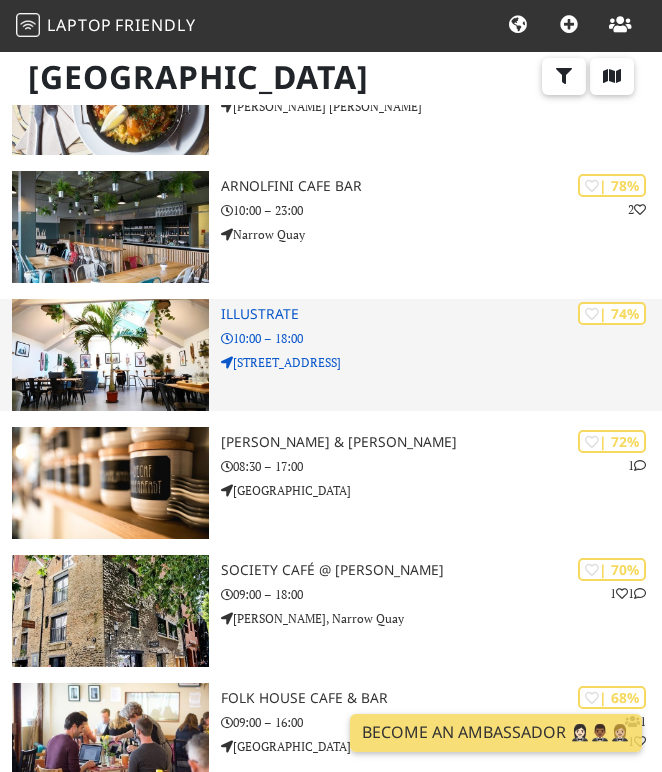 click on "10:00 – 18:00" at bounding box center [441, 338] 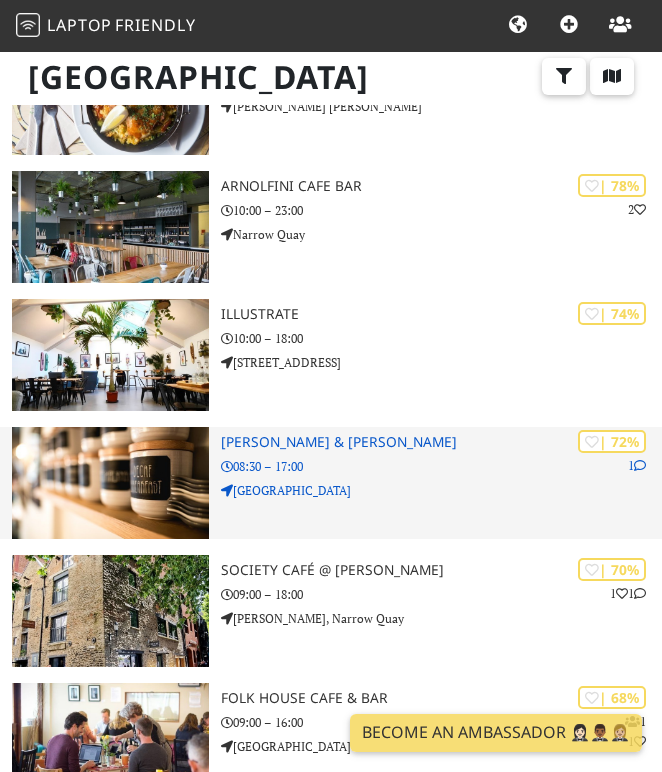 click on "Spicer & Cole" at bounding box center [441, 442] 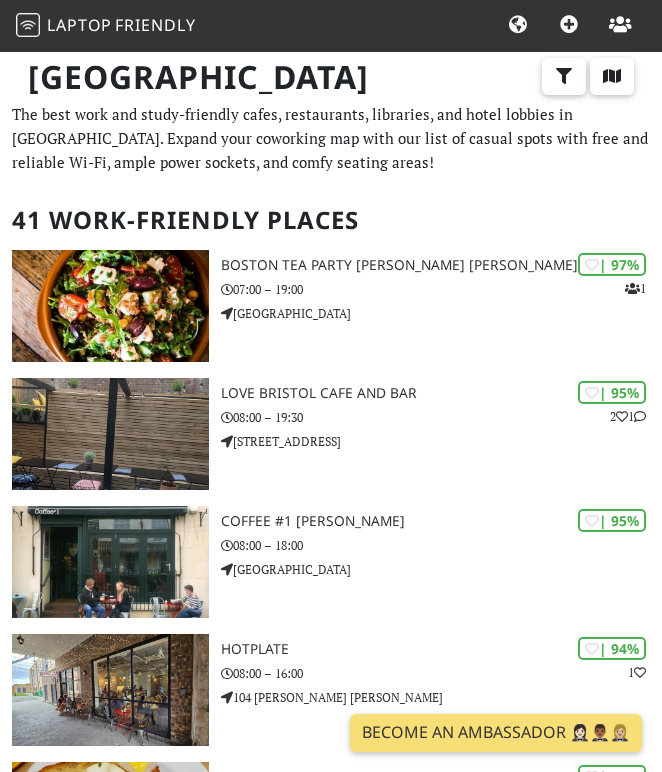 scroll, scrollTop: 0, scrollLeft: 0, axis: both 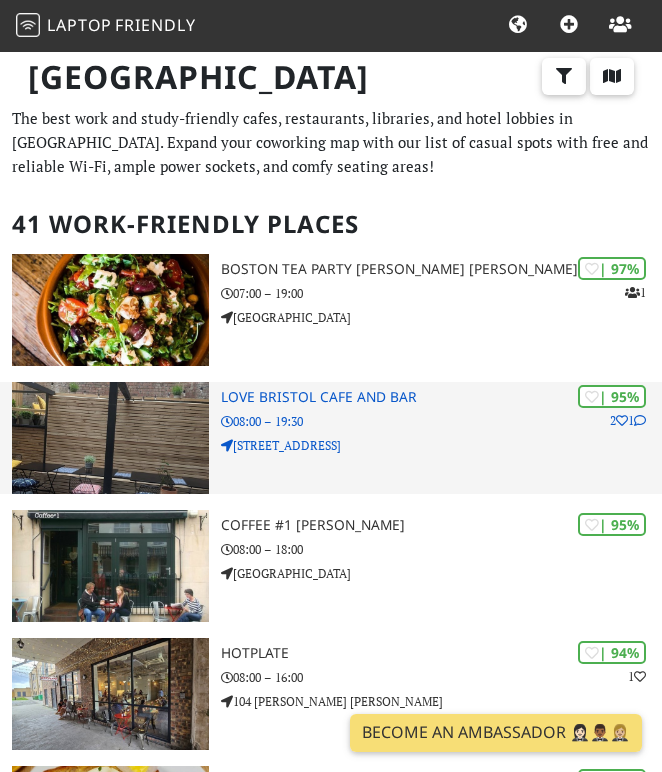 click on "Love bristol cafe and bar" at bounding box center [441, 397] 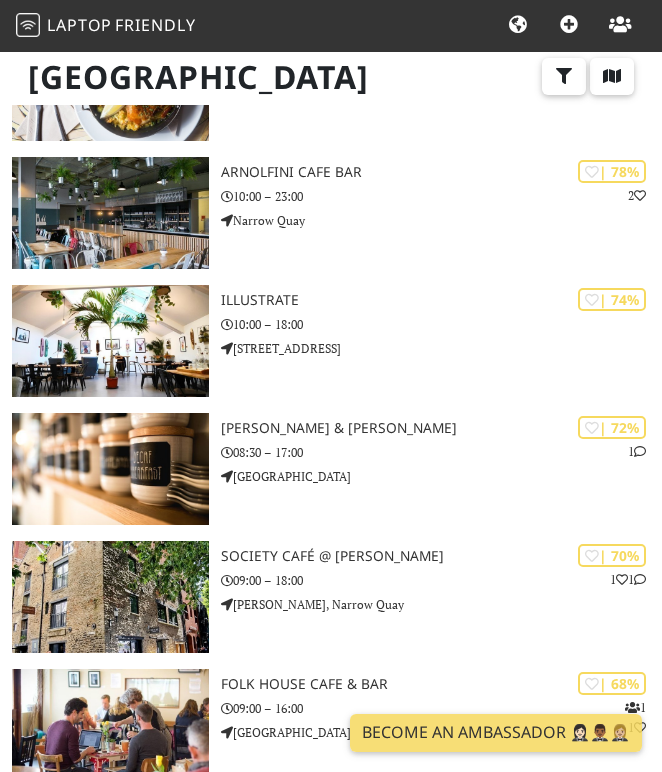 scroll, scrollTop: 1509, scrollLeft: 0, axis: vertical 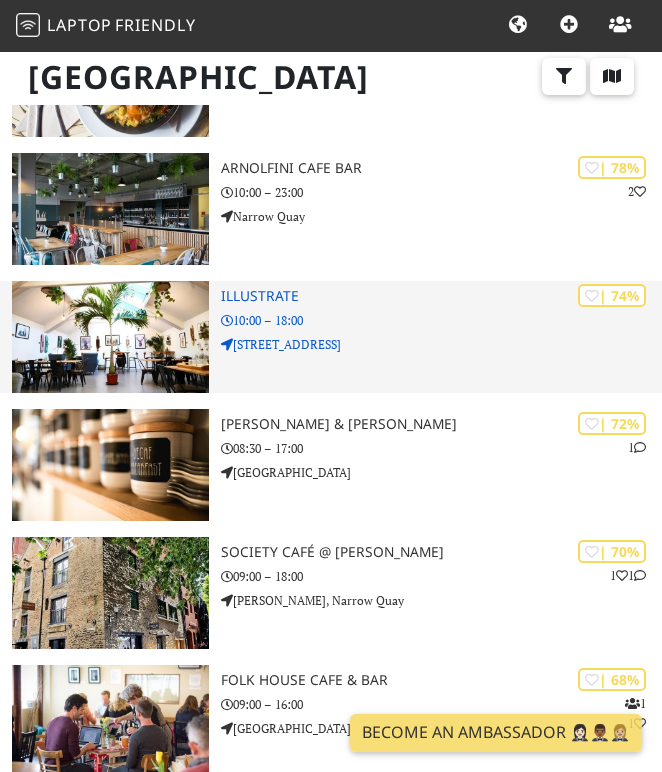 click on "Illustrate" at bounding box center [441, 296] 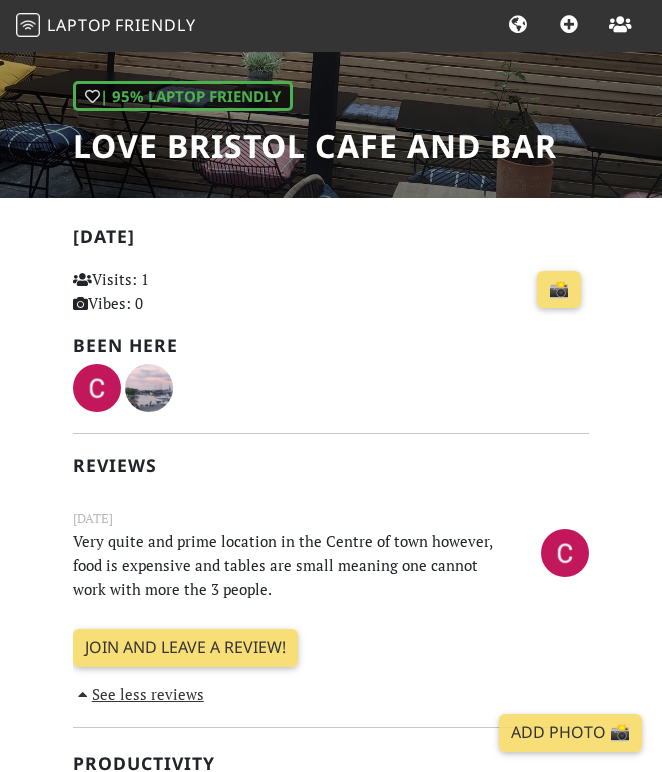 scroll, scrollTop: 273, scrollLeft: 0, axis: vertical 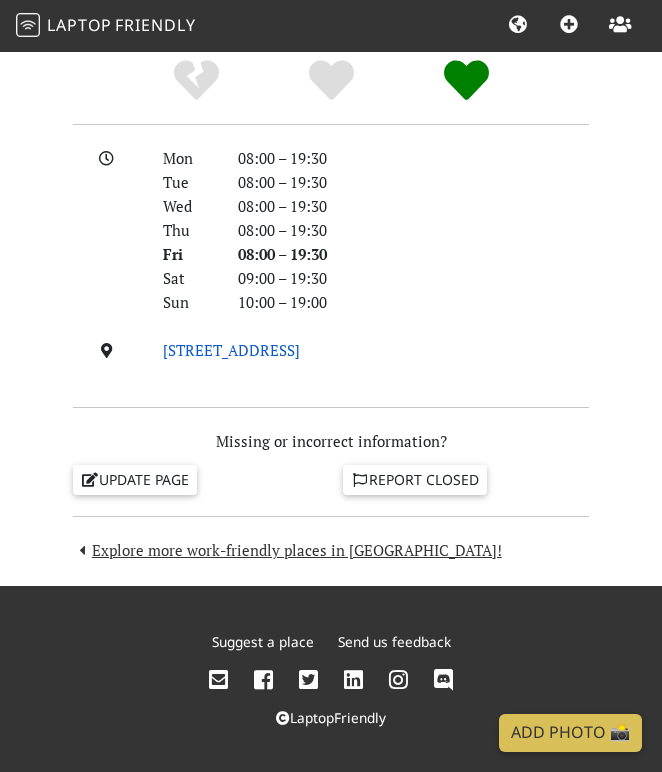 click on "9 Clare Street, BS1 1XH, Bristol" at bounding box center [231, 350] 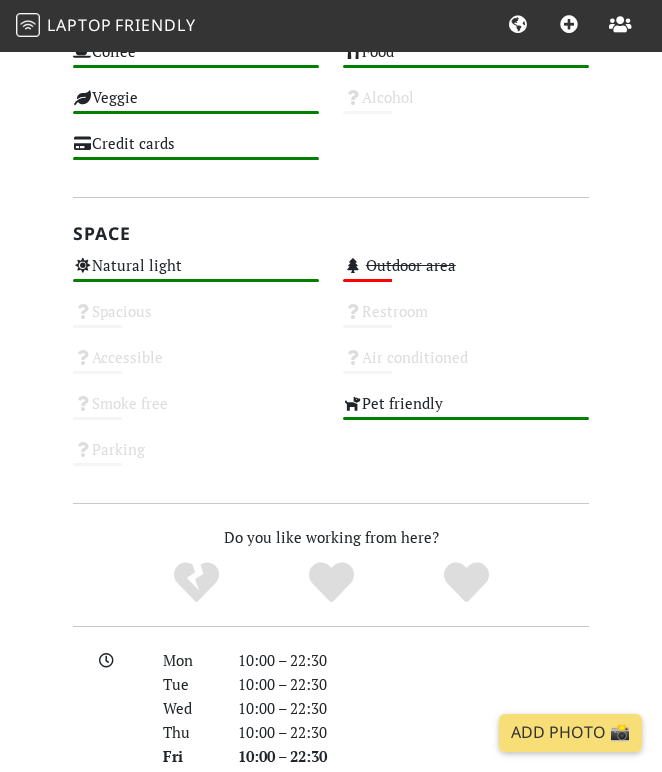 scroll, scrollTop: 1034, scrollLeft: 0, axis: vertical 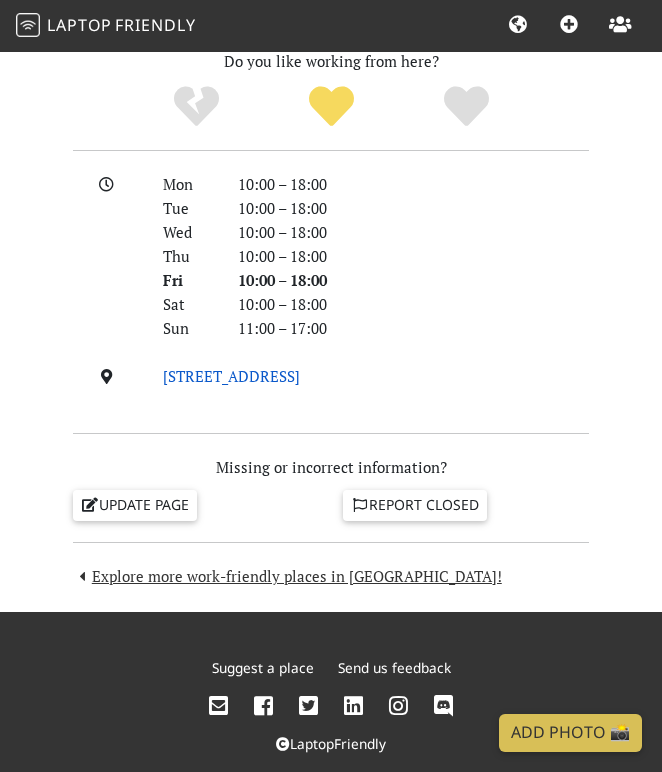 click on "[STREET_ADDRESS]" at bounding box center (231, 376) 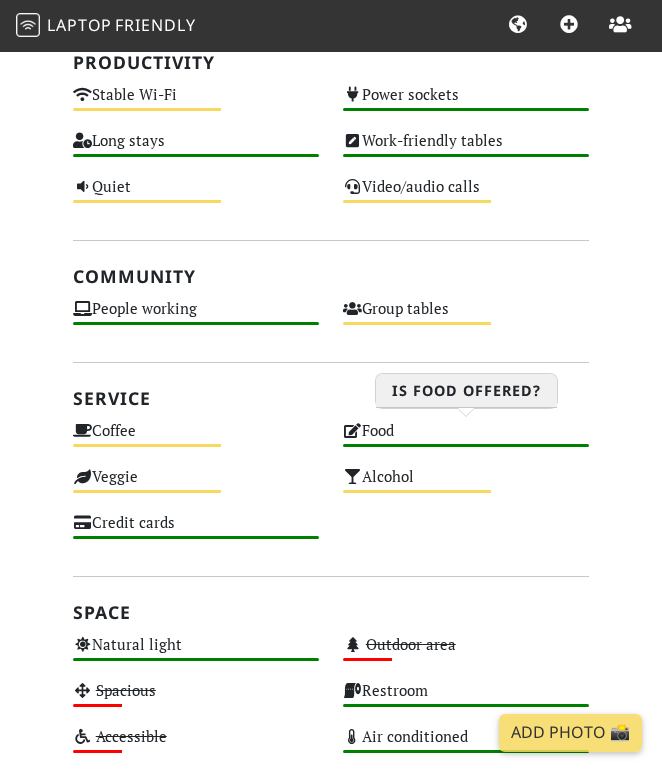 scroll, scrollTop: 719, scrollLeft: 0, axis: vertical 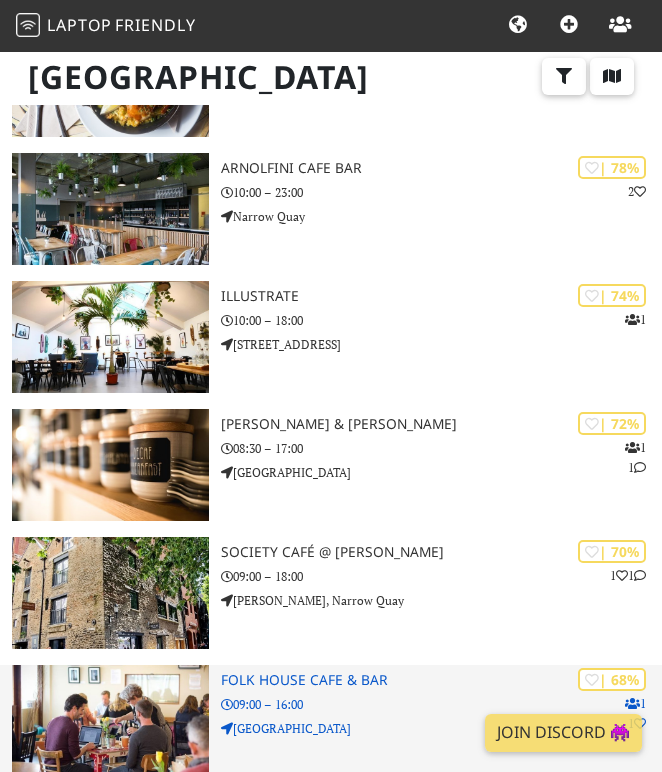click on "Folk House Cafe & Bar" at bounding box center (441, 680) 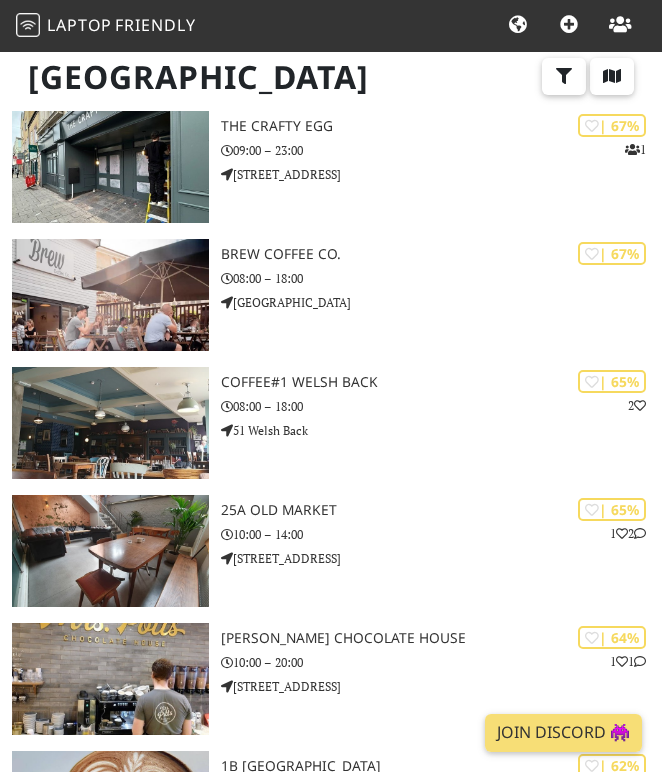 scroll, scrollTop: 2209, scrollLeft: 0, axis: vertical 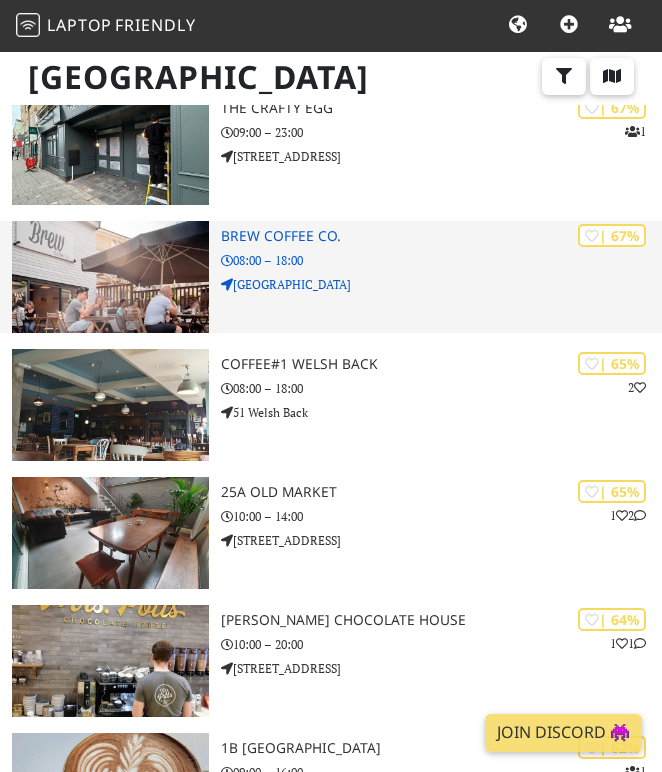 click on "Brew Coffee Co." at bounding box center (441, 236) 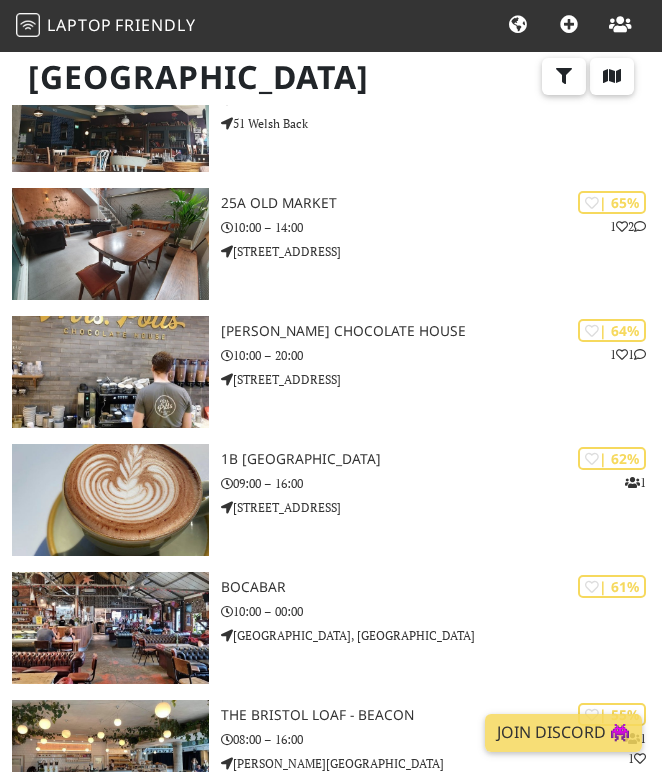scroll, scrollTop: 2501, scrollLeft: 0, axis: vertical 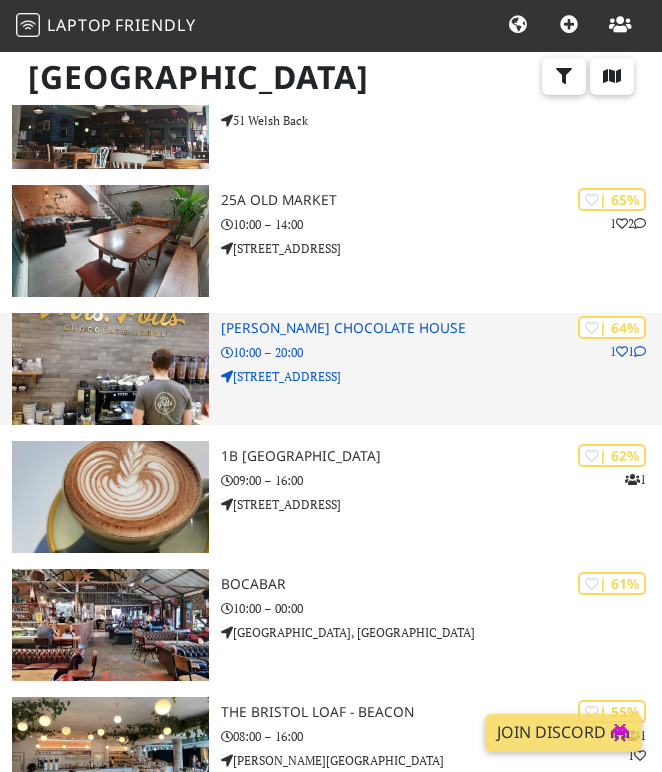 click on "[PERSON_NAME] Chocolate House" at bounding box center [441, 328] 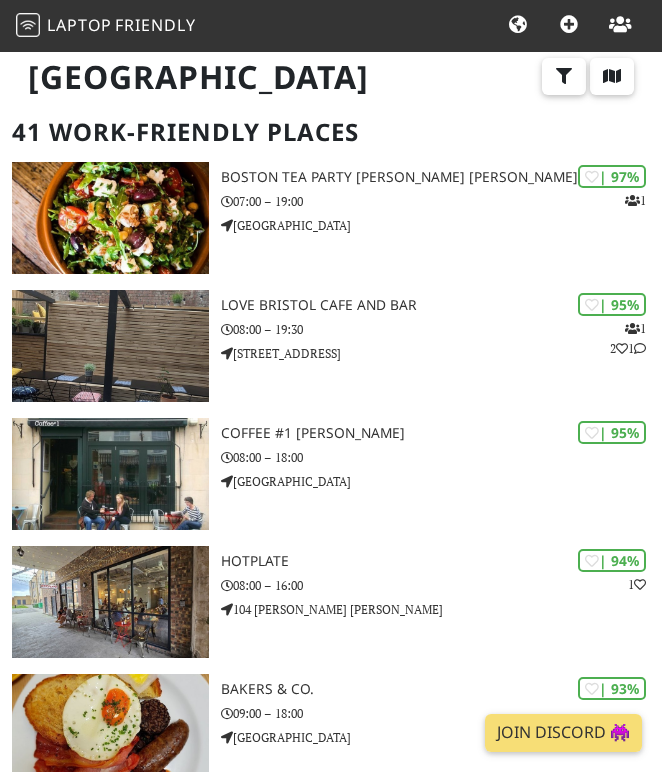 scroll, scrollTop: 0, scrollLeft: 0, axis: both 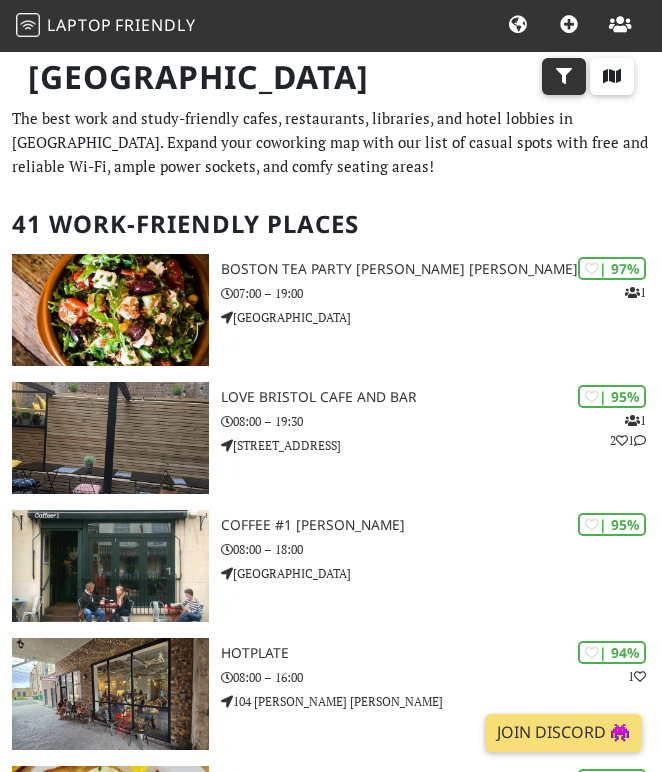 click at bounding box center (564, 76) 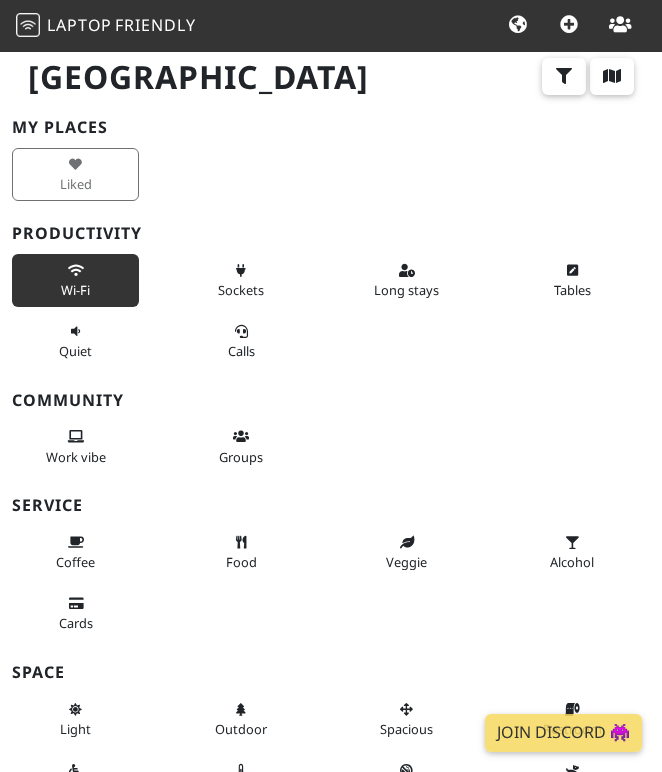 click at bounding box center (76, 271) 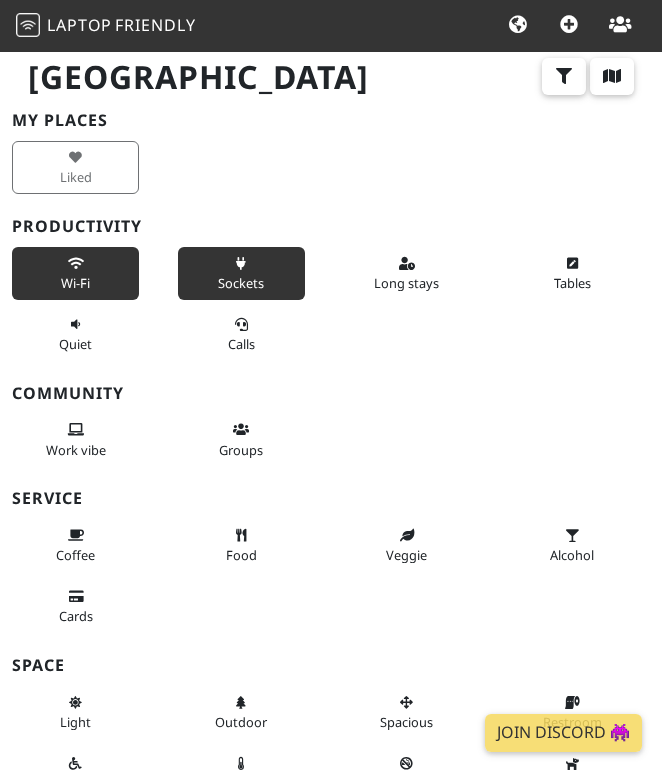 scroll, scrollTop: 0, scrollLeft: 0, axis: both 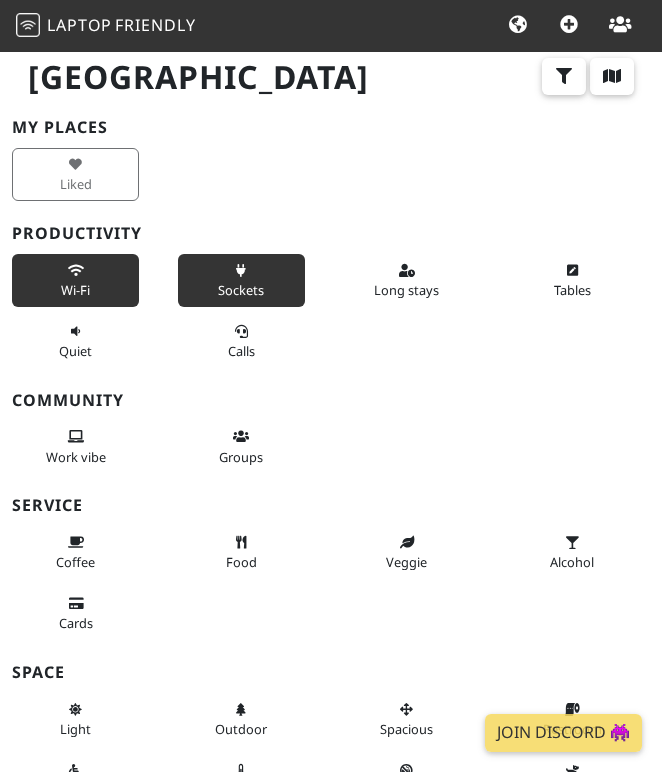 drag, startPoint x: 217, startPoint y: 266, endPoint x: 224, endPoint y: 288, distance: 23.086792 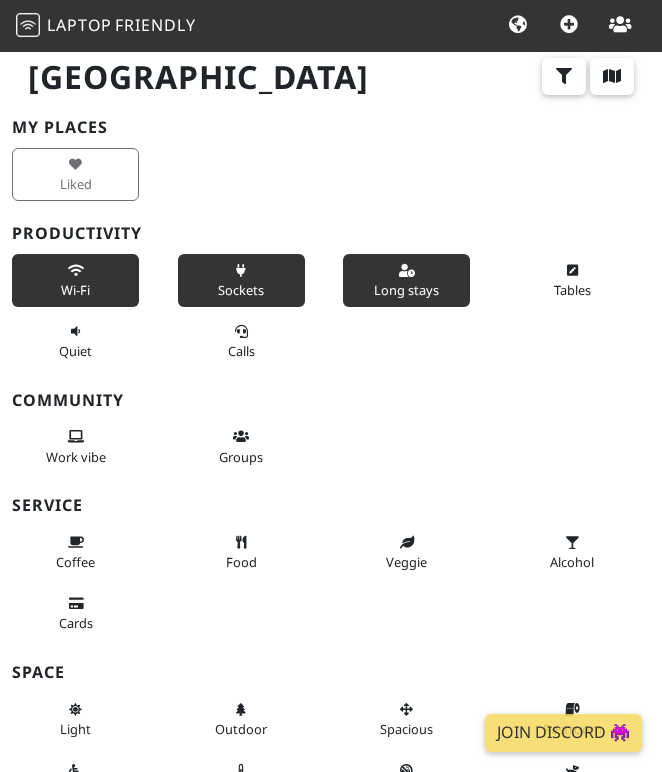 click on "Long stays" at bounding box center (406, 280) 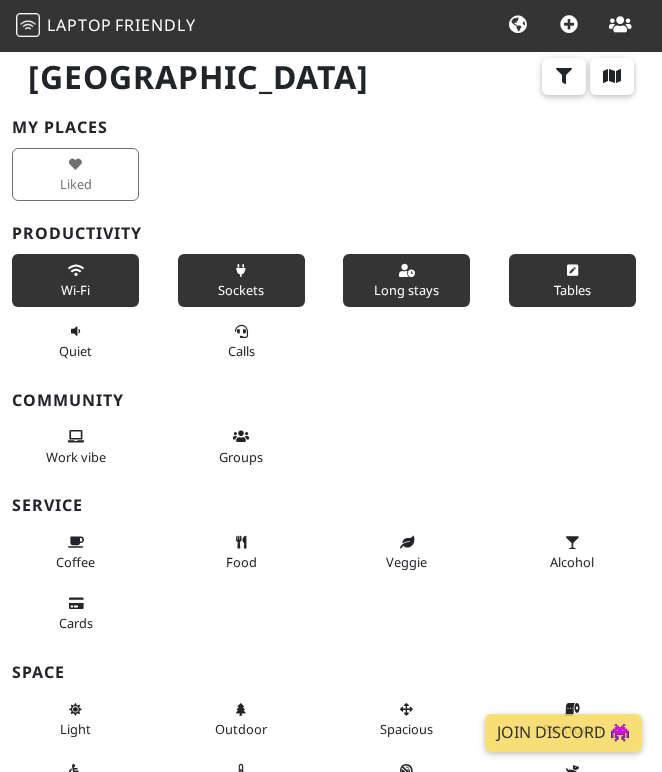 click on "Tables" at bounding box center [572, 280] 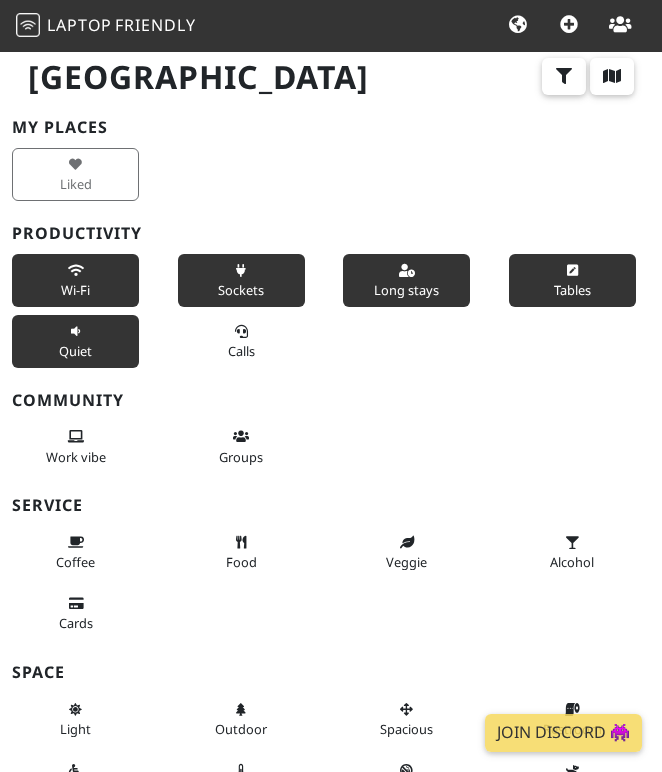 click on "Quiet" at bounding box center (75, 341) 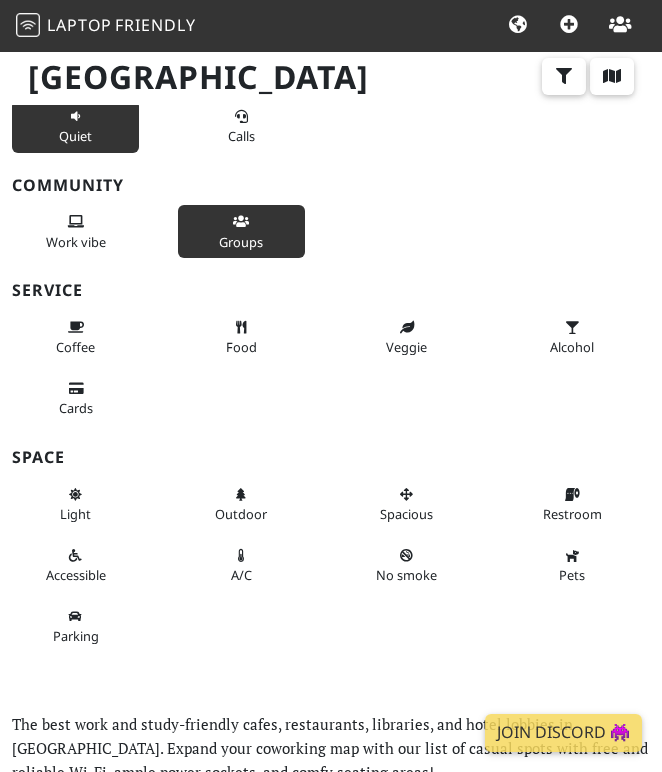 scroll, scrollTop: 225, scrollLeft: 0, axis: vertical 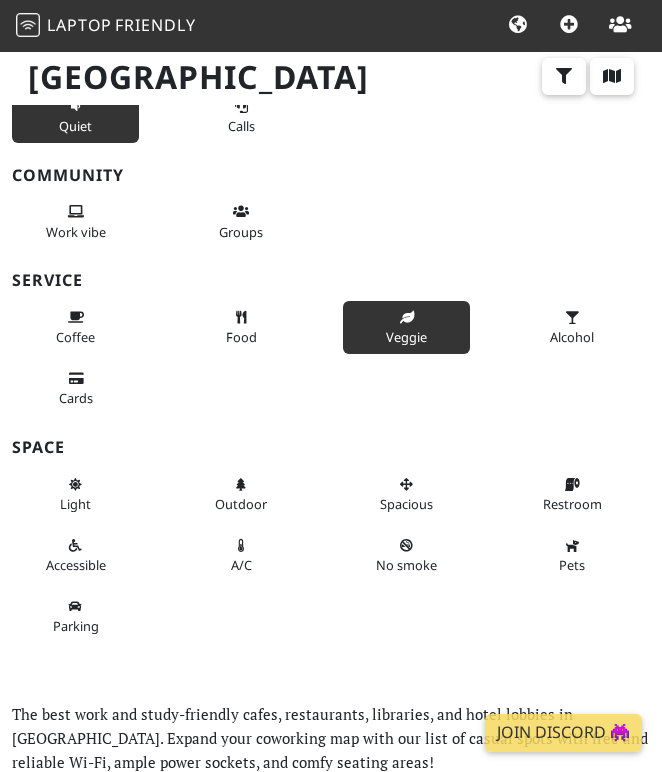 click on "Veggie" at bounding box center (406, 337) 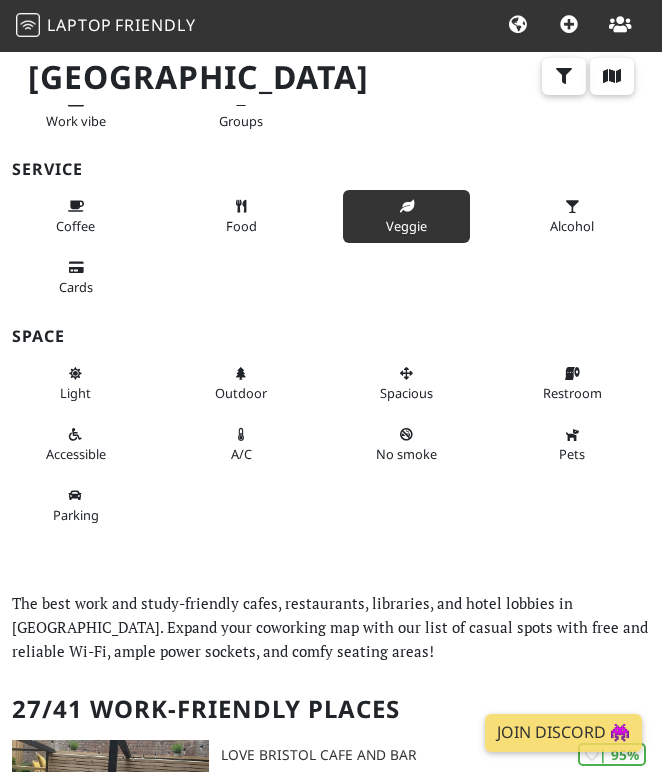 scroll, scrollTop: 345, scrollLeft: 0, axis: vertical 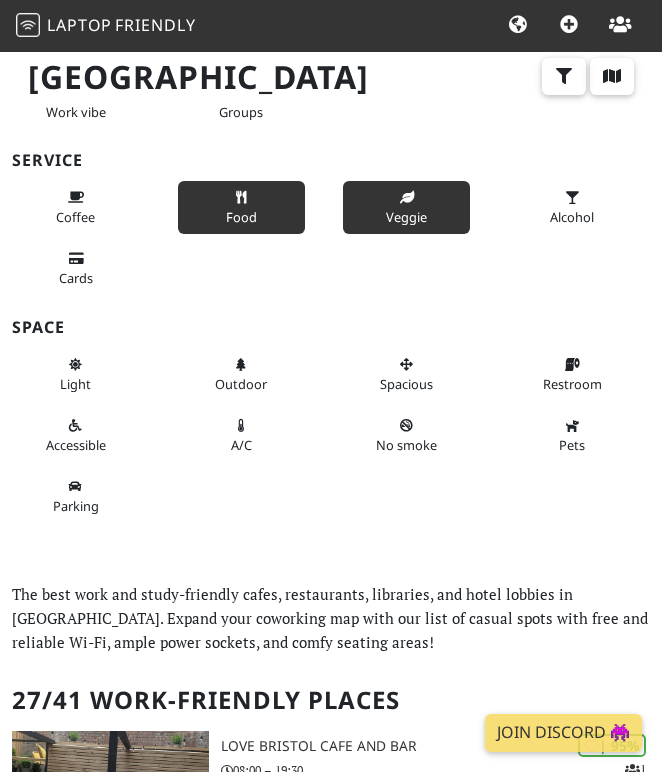 click at bounding box center [241, 198] 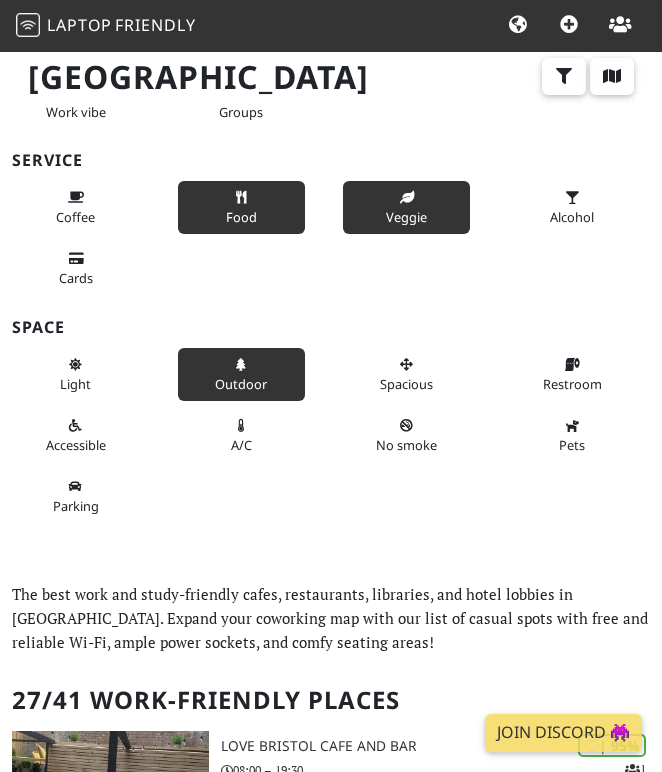 click on "Outdoor" at bounding box center (241, 374) 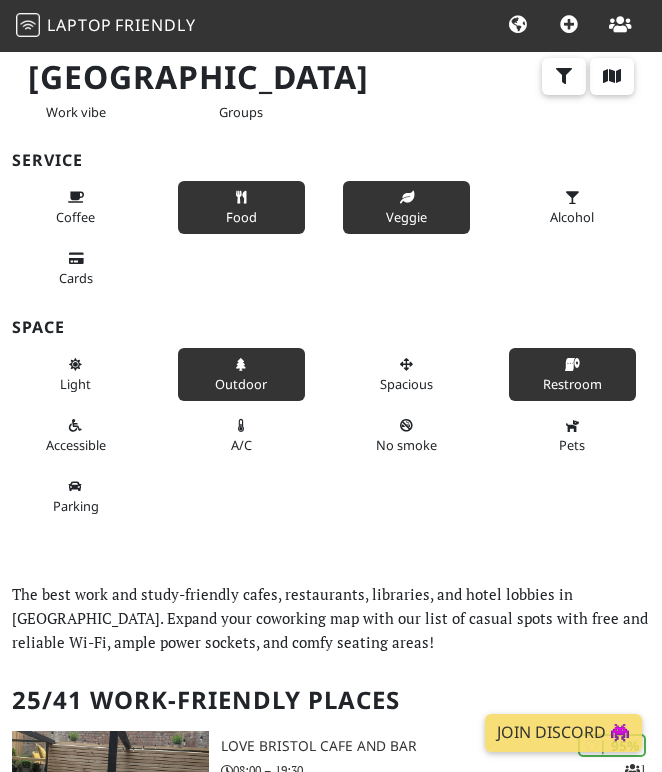 click on "Restroom" at bounding box center (572, 384) 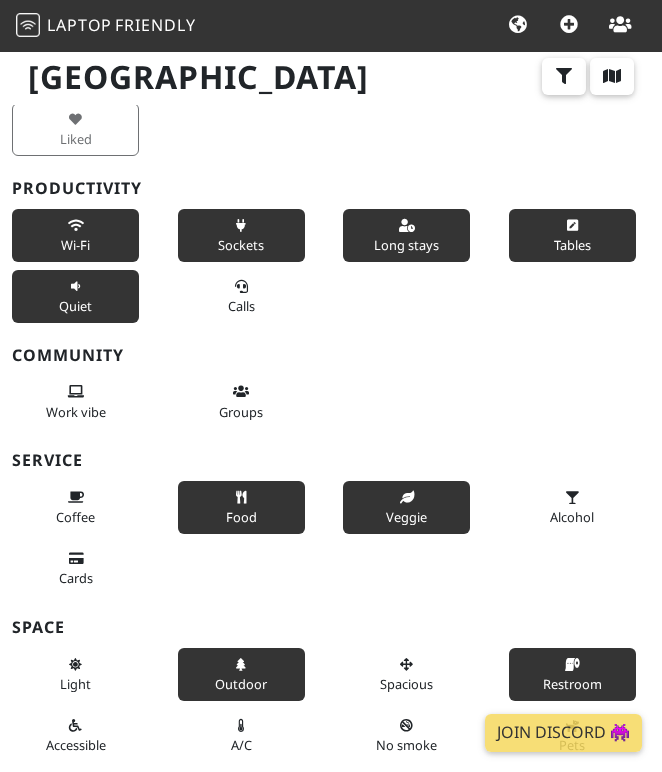 scroll, scrollTop: 0, scrollLeft: 0, axis: both 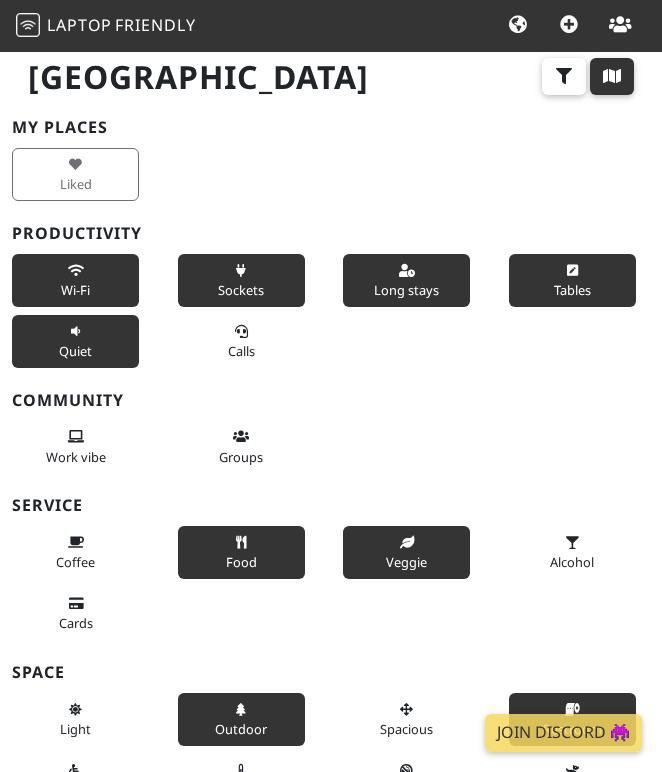 click at bounding box center (612, 76) 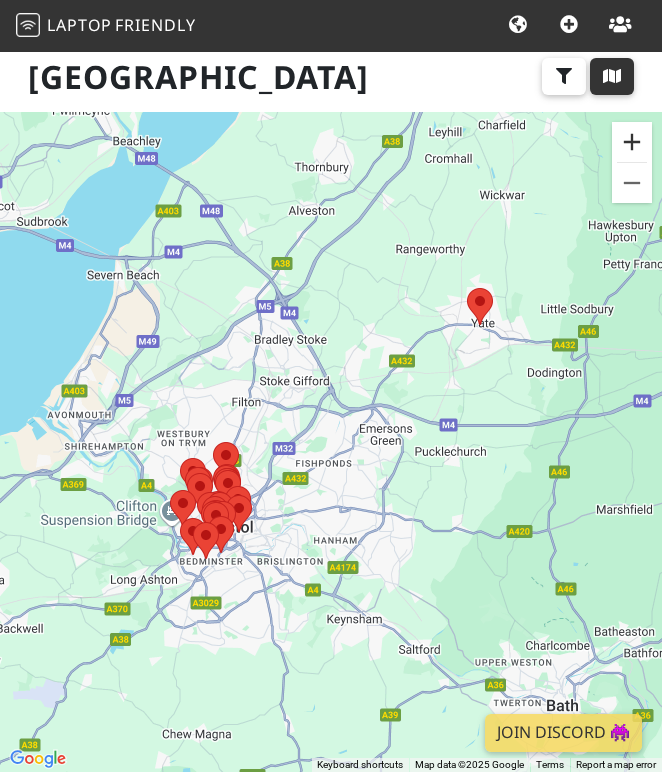 scroll, scrollTop: 0, scrollLeft: 0, axis: both 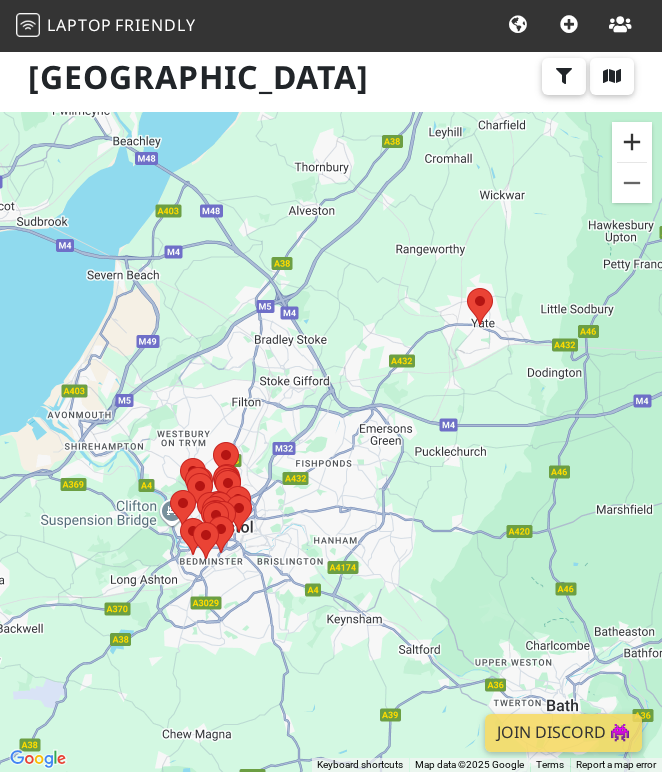 click at bounding box center (632, 142) 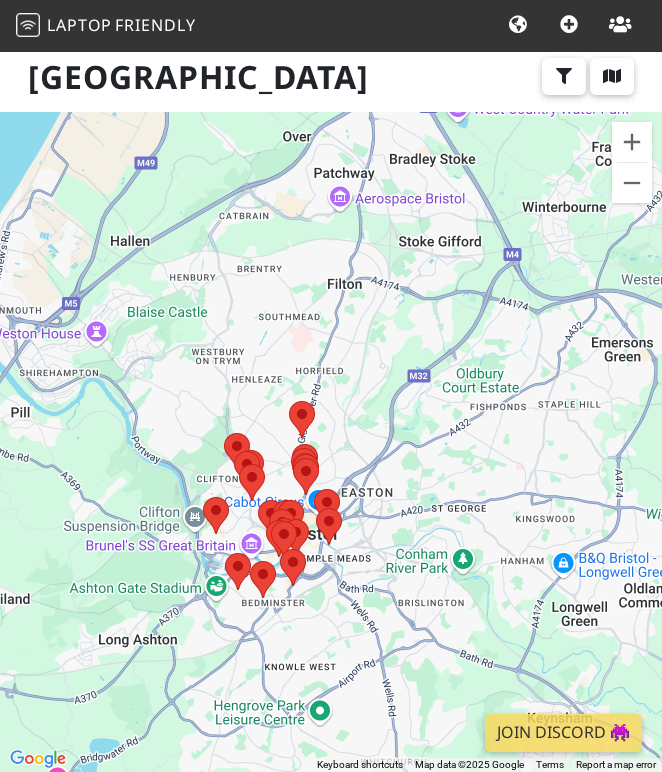 drag, startPoint x: 304, startPoint y: 383, endPoint x: 520, endPoint y: 285, distance: 237.19191 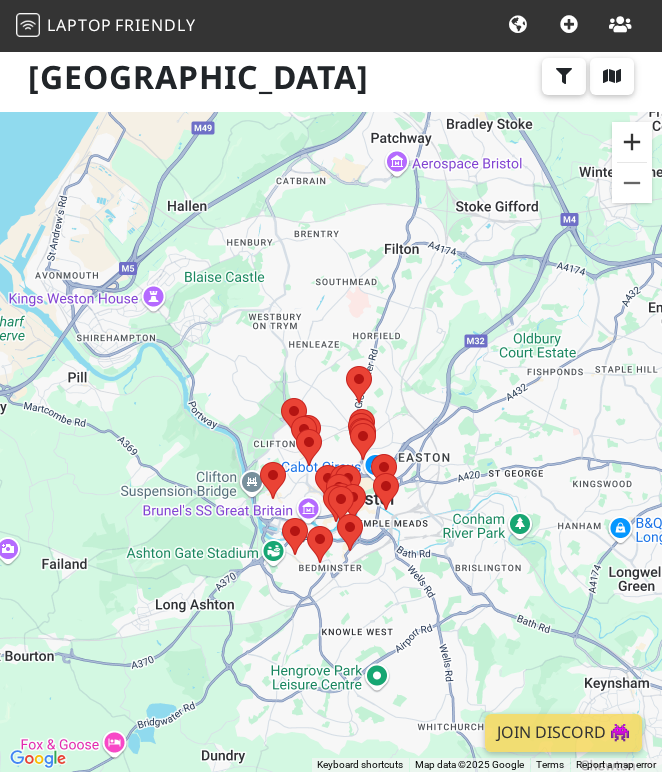 click at bounding box center [632, 142] 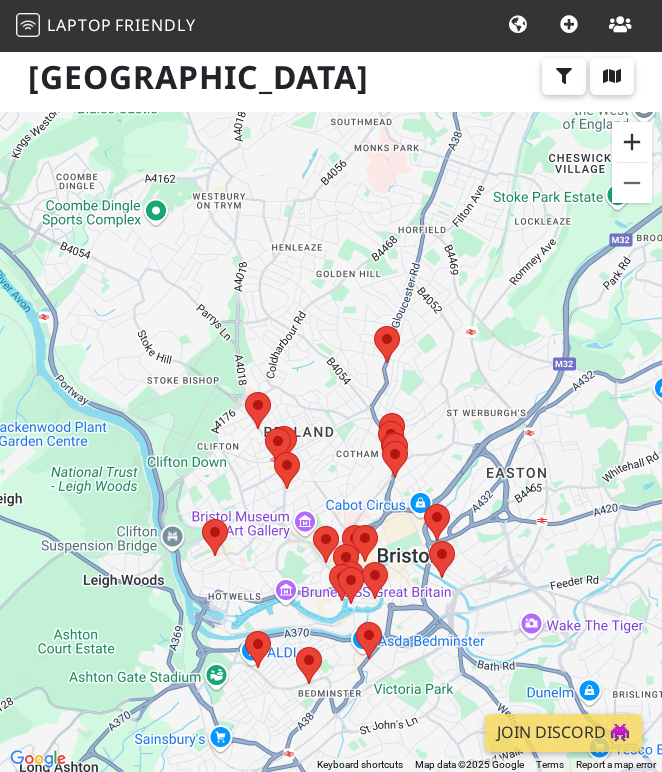click at bounding box center [632, 142] 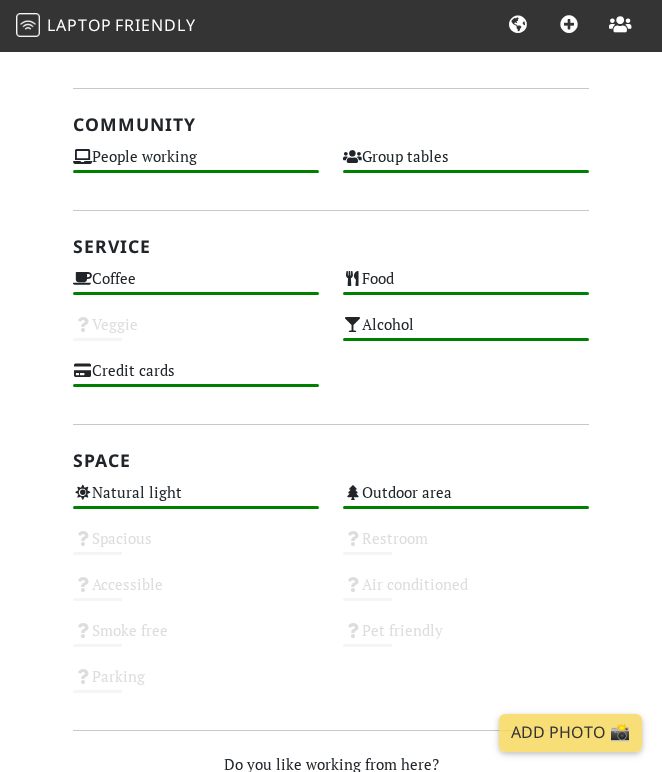 scroll, scrollTop: 954, scrollLeft: 0, axis: vertical 